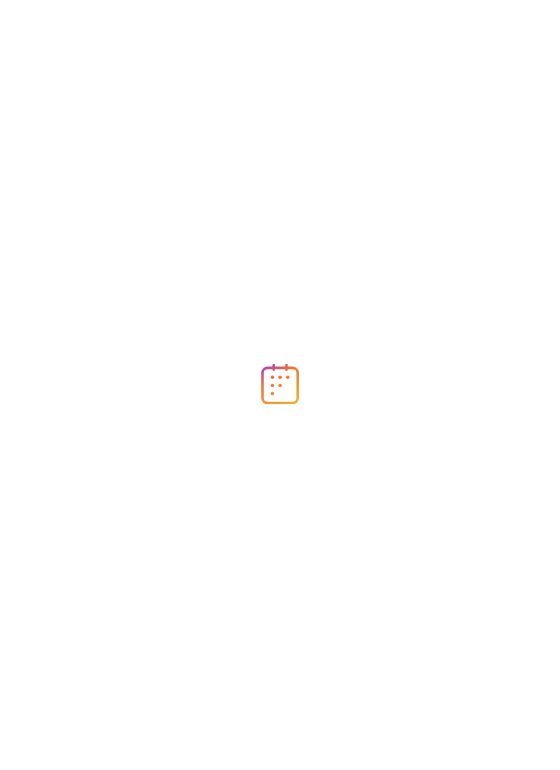 scroll, scrollTop: 0, scrollLeft: 0, axis: both 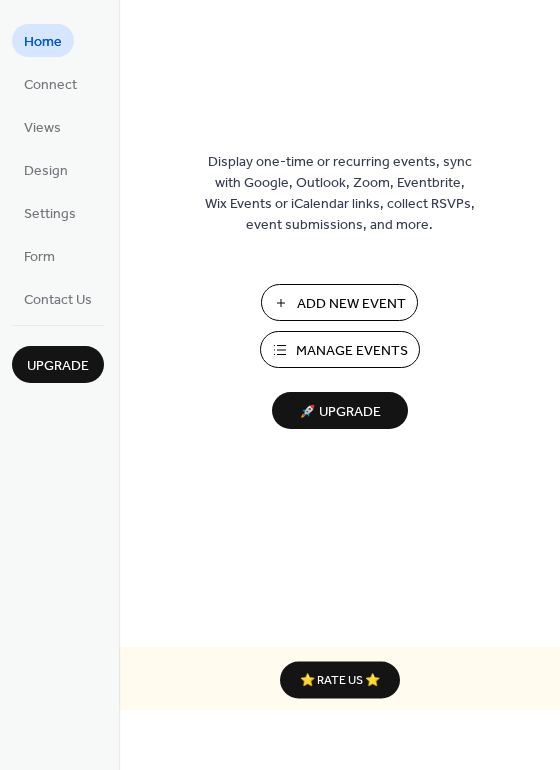 click on "🚀 Upgrade" at bounding box center [340, 412] 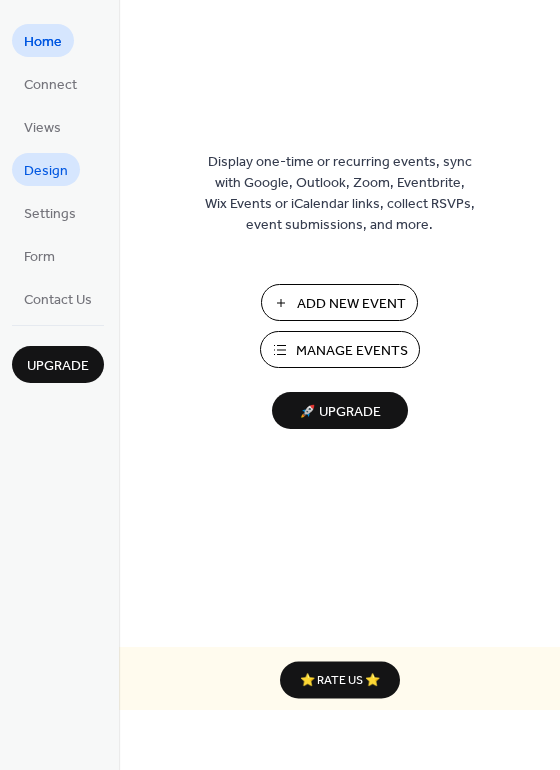 click on "Design" at bounding box center (46, 171) 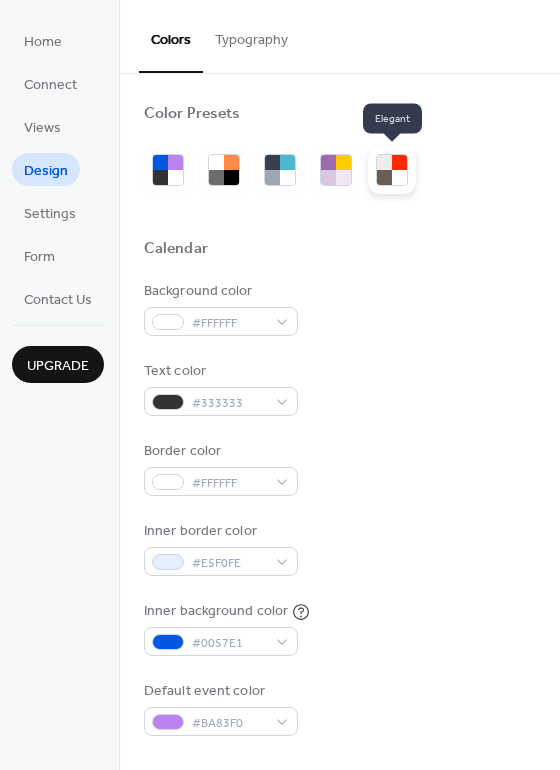click at bounding box center [399, 162] 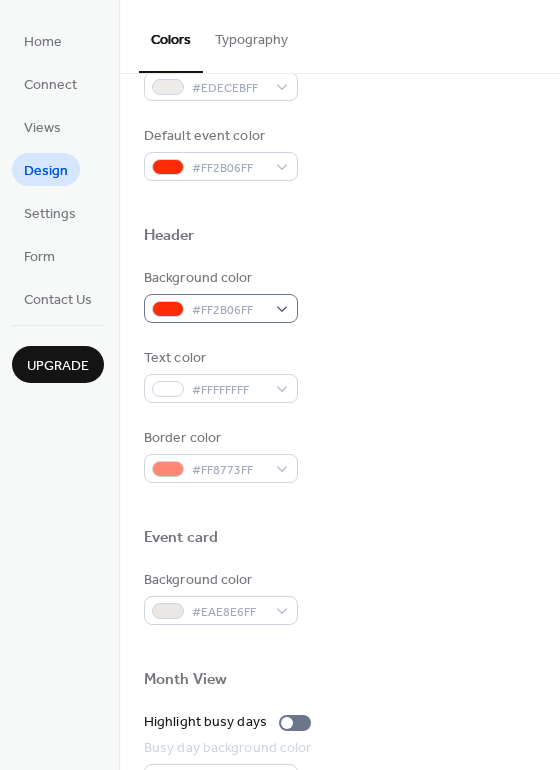 scroll, scrollTop: 600, scrollLeft: 0, axis: vertical 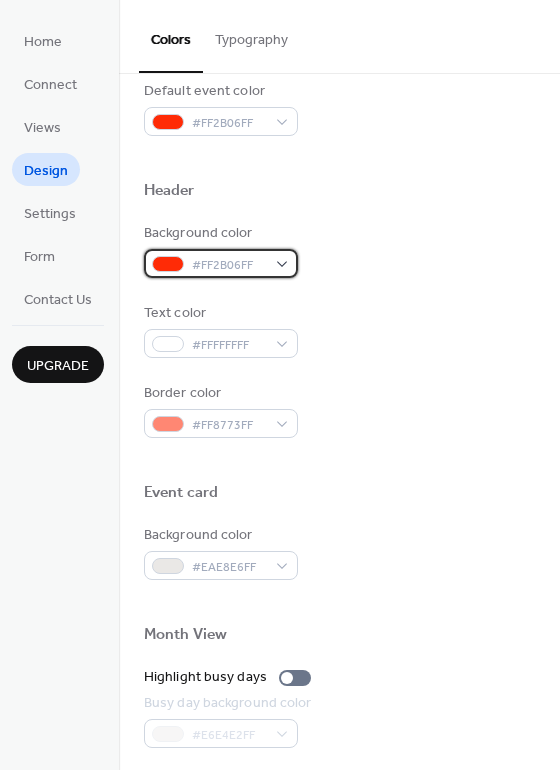 click on "#FF2B06FF" at bounding box center [221, 263] 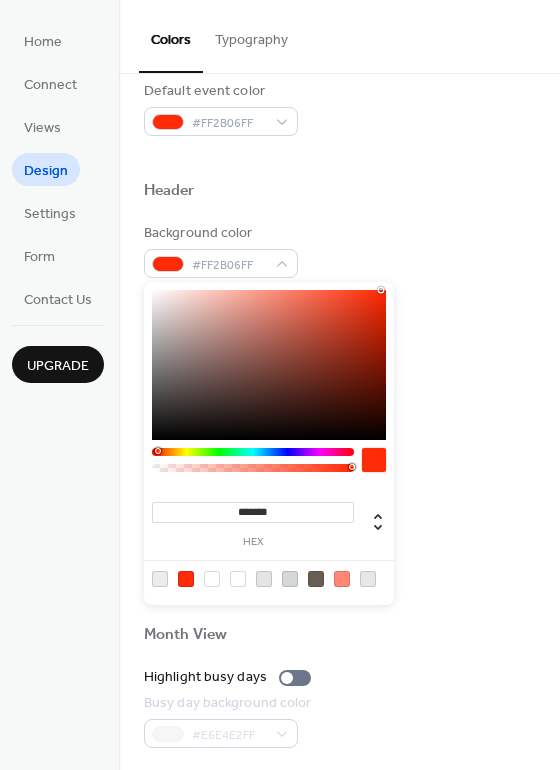 drag, startPoint x: 250, startPoint y: 456, endPoint x: 217, endPoint y: 454, distance: 33.06055 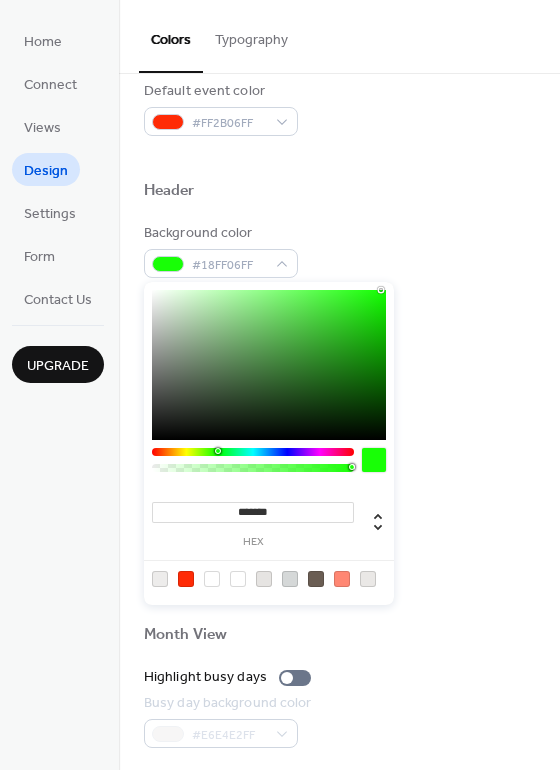 click at bounding box center (269, 365) 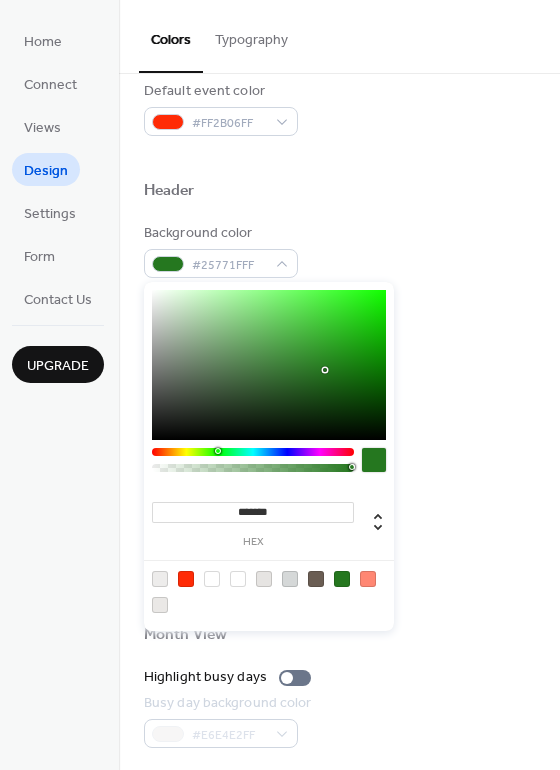 click at bounding box center (269, 365) 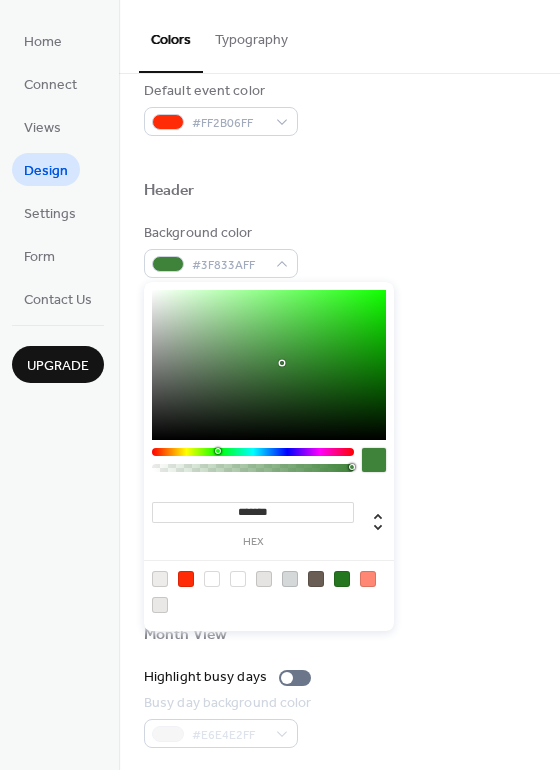 click at bounding box center (269, 365) 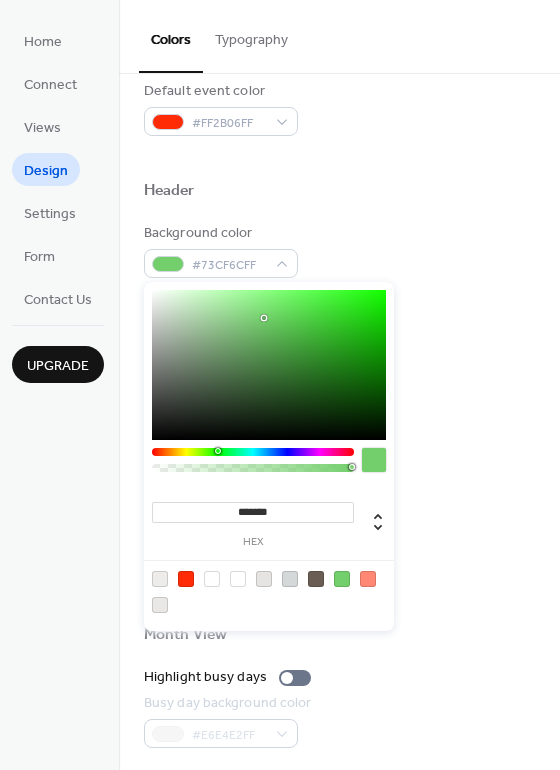 click at bounding box center (269, 365) 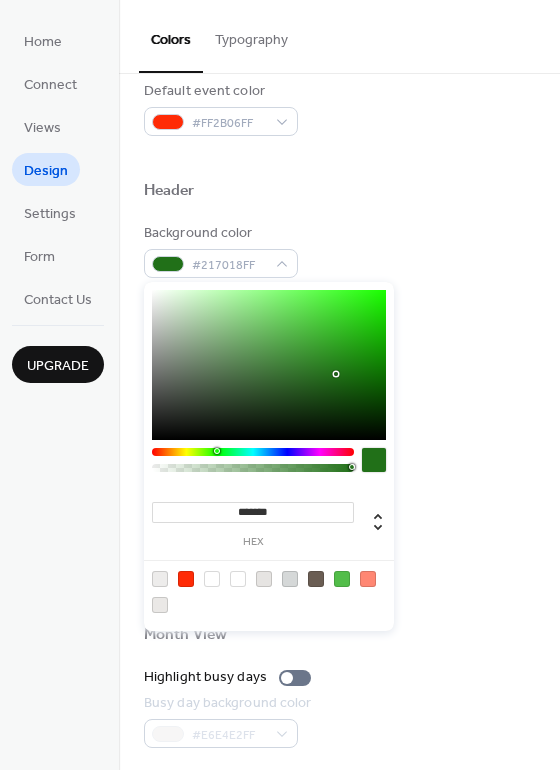drag, startPoint x: 274, startPoint y: 352, endPoint x: 336, endPoint y: 374, distance: 65.78754 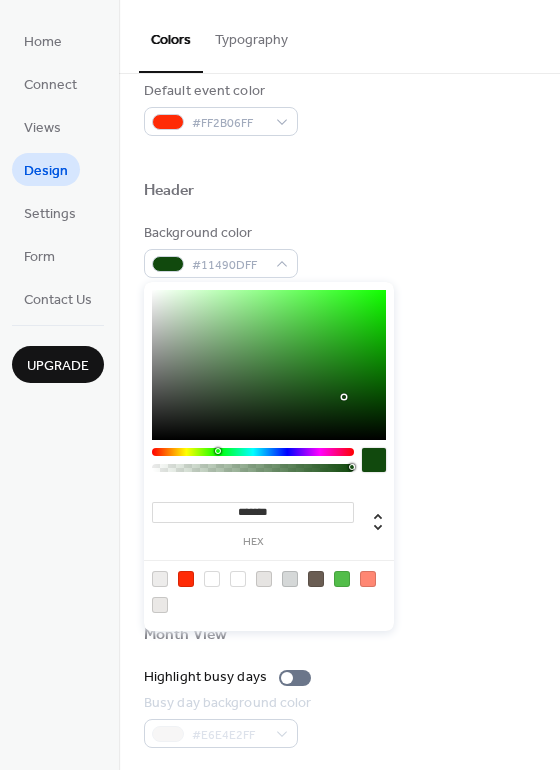 drag, startPoint x: 336, startPoint y: 374, endPoint x: 344, endPoint y: 397, distance: 24.351591 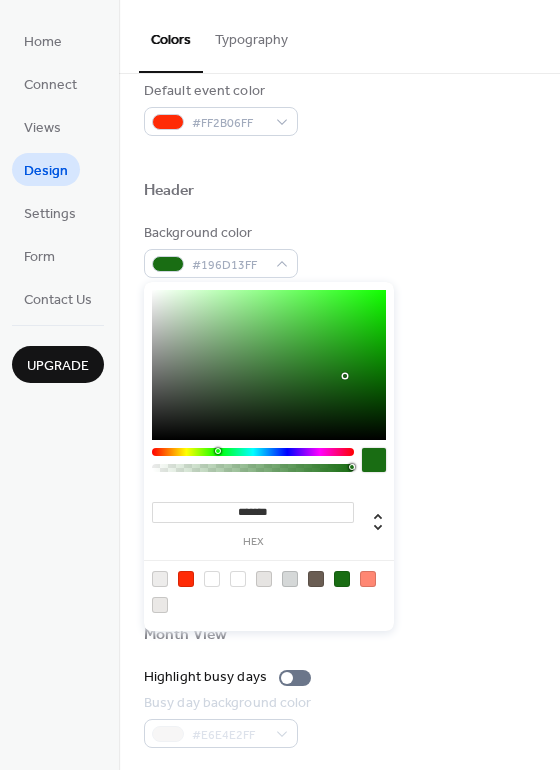 click at bounding box center (269, 365) 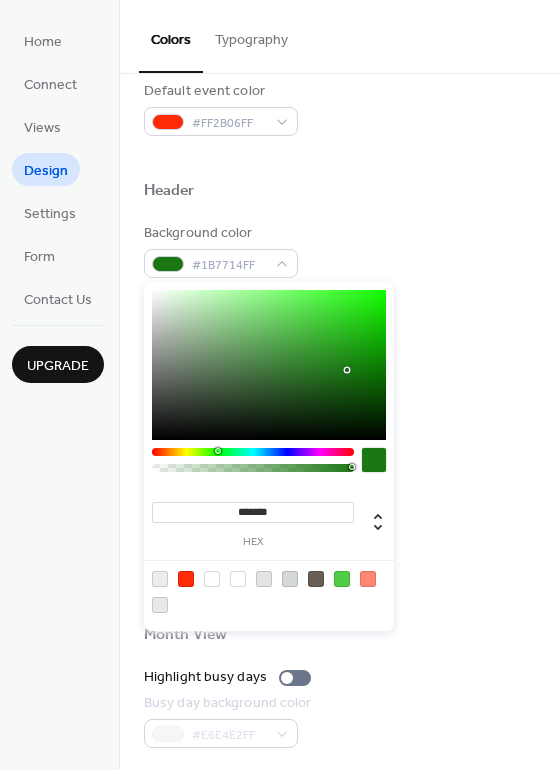click at bounding box center (269, 365) 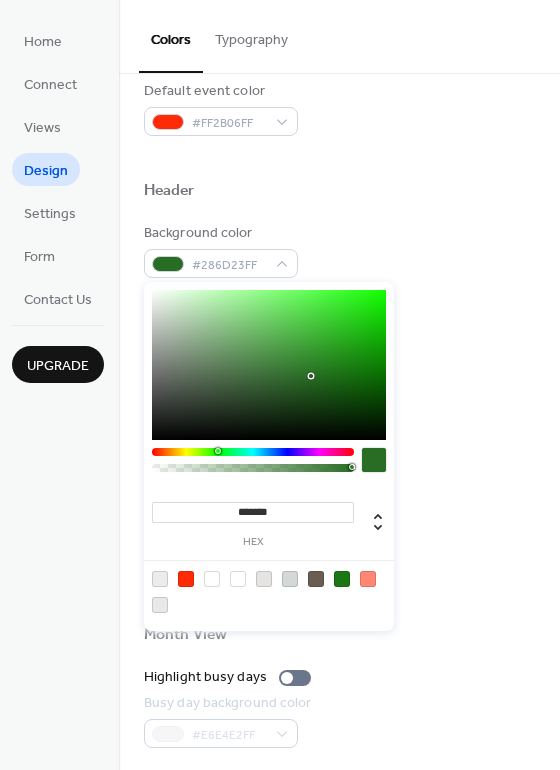 click at bounding box center (269, 365) 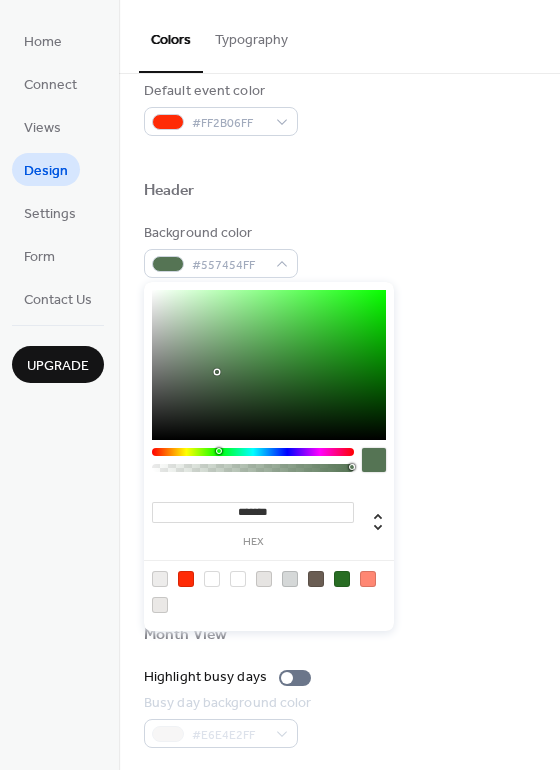 type on "*******" 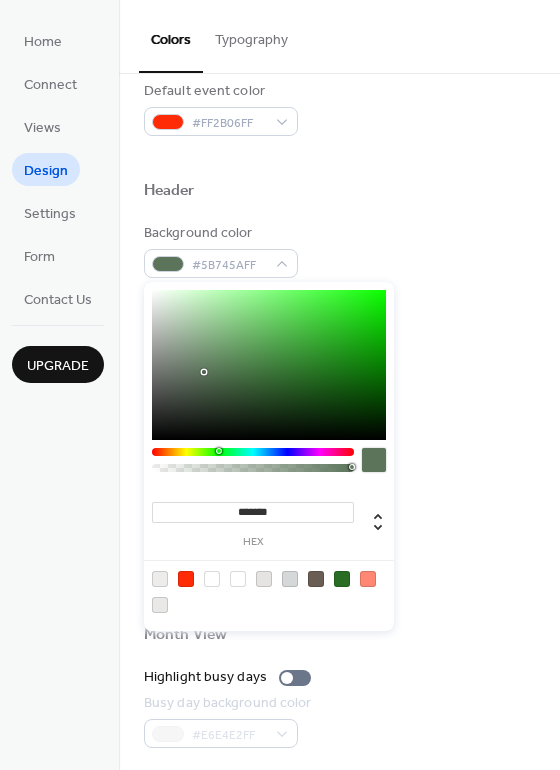 drag, startPoint x: 310, startPoint y: 376, endPoint x: 203, endPoint y: 372, distance: 107.07474 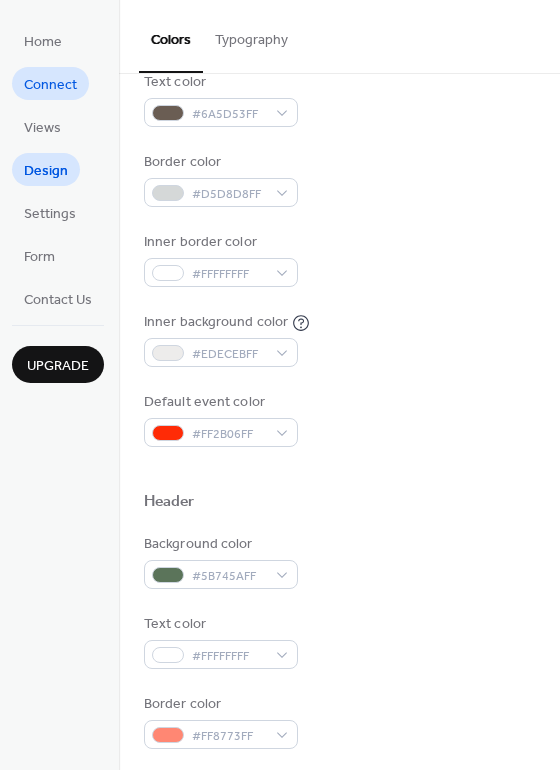 scroll, scrollTop: 256, scrollLeft: 0, axis: vertical 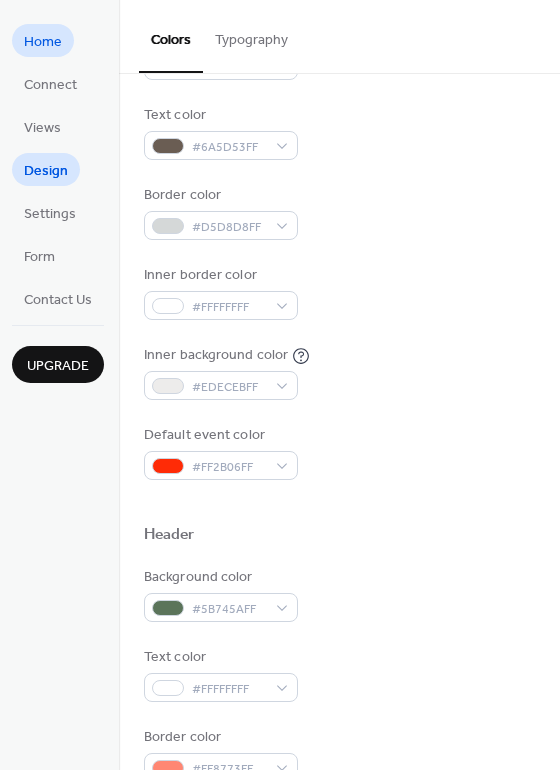click on "Home" at bounding box center [43, 42] 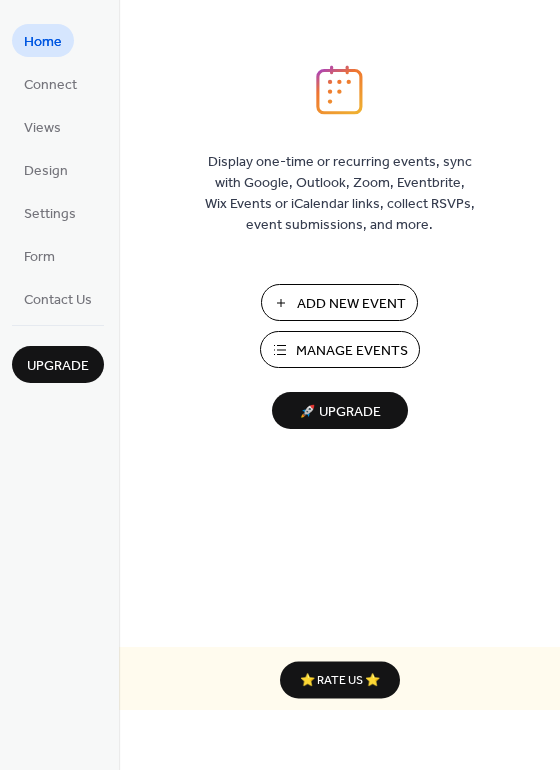 click on "Add New Event" at bounding box center [351, 304] 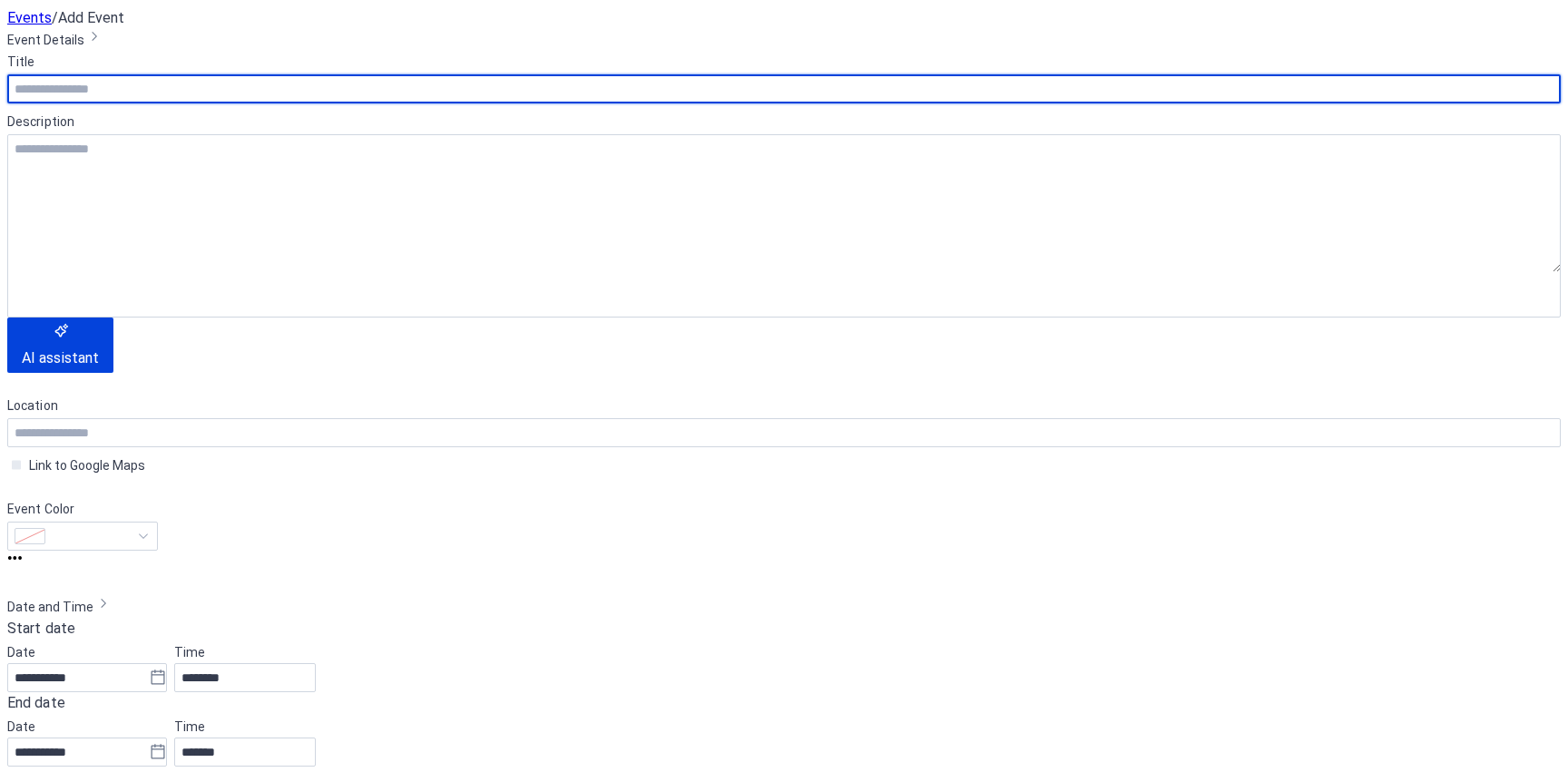 scroll, scrollTop: 0, scrollLeft: 0, axis: both 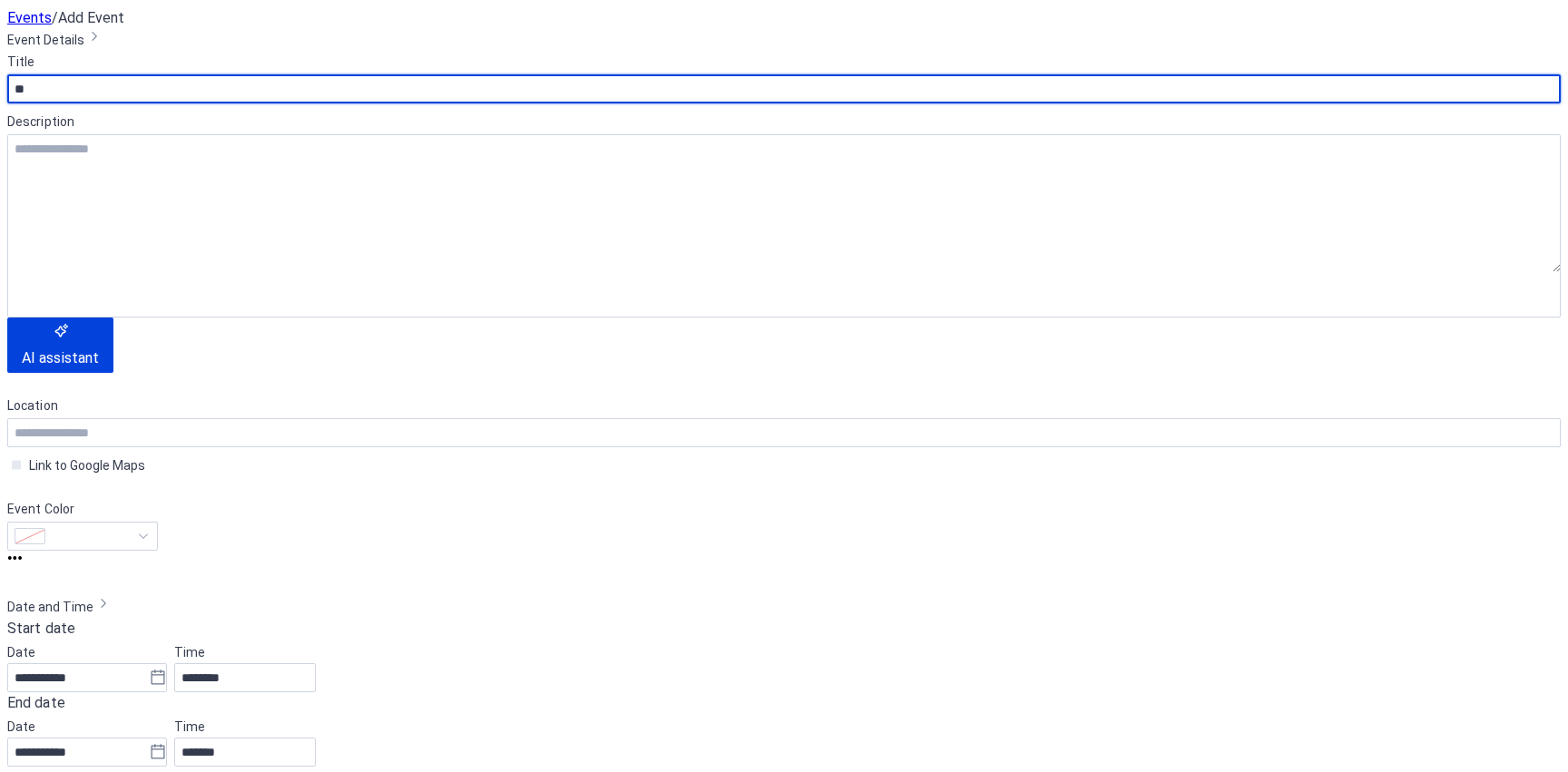 type on "*" 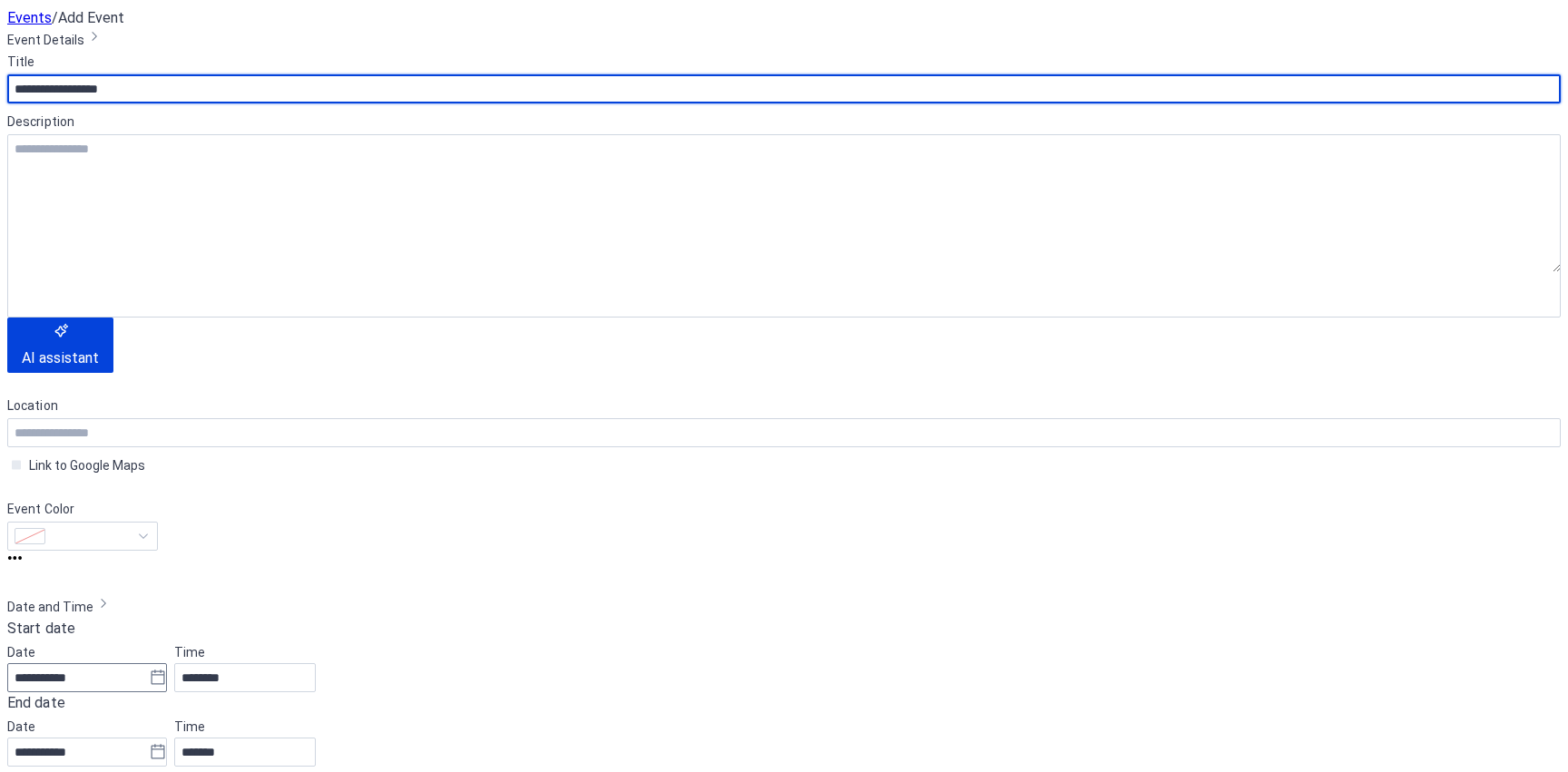 type on "**********" 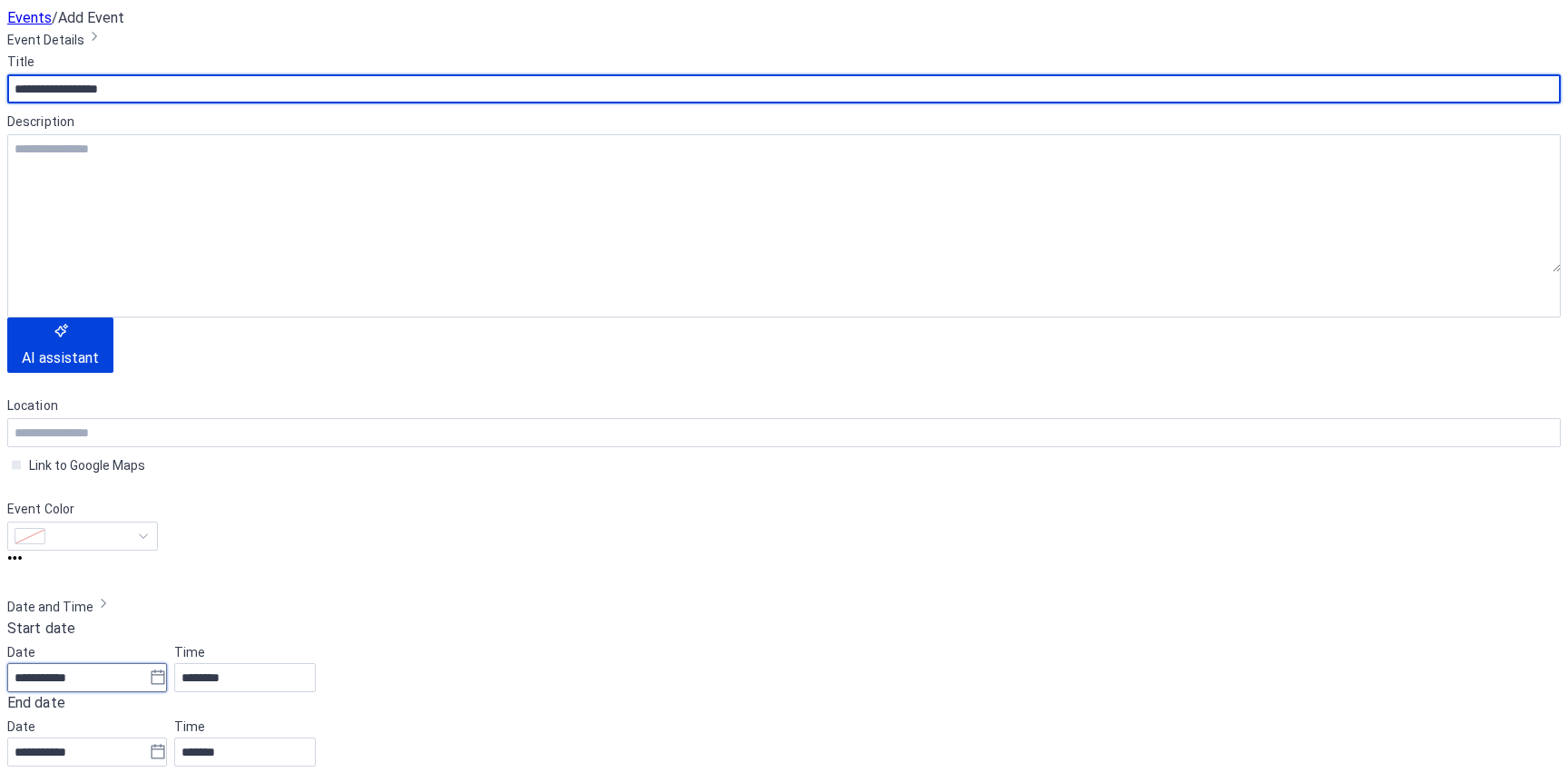 click on "**********" at bounding box center (78, 678) 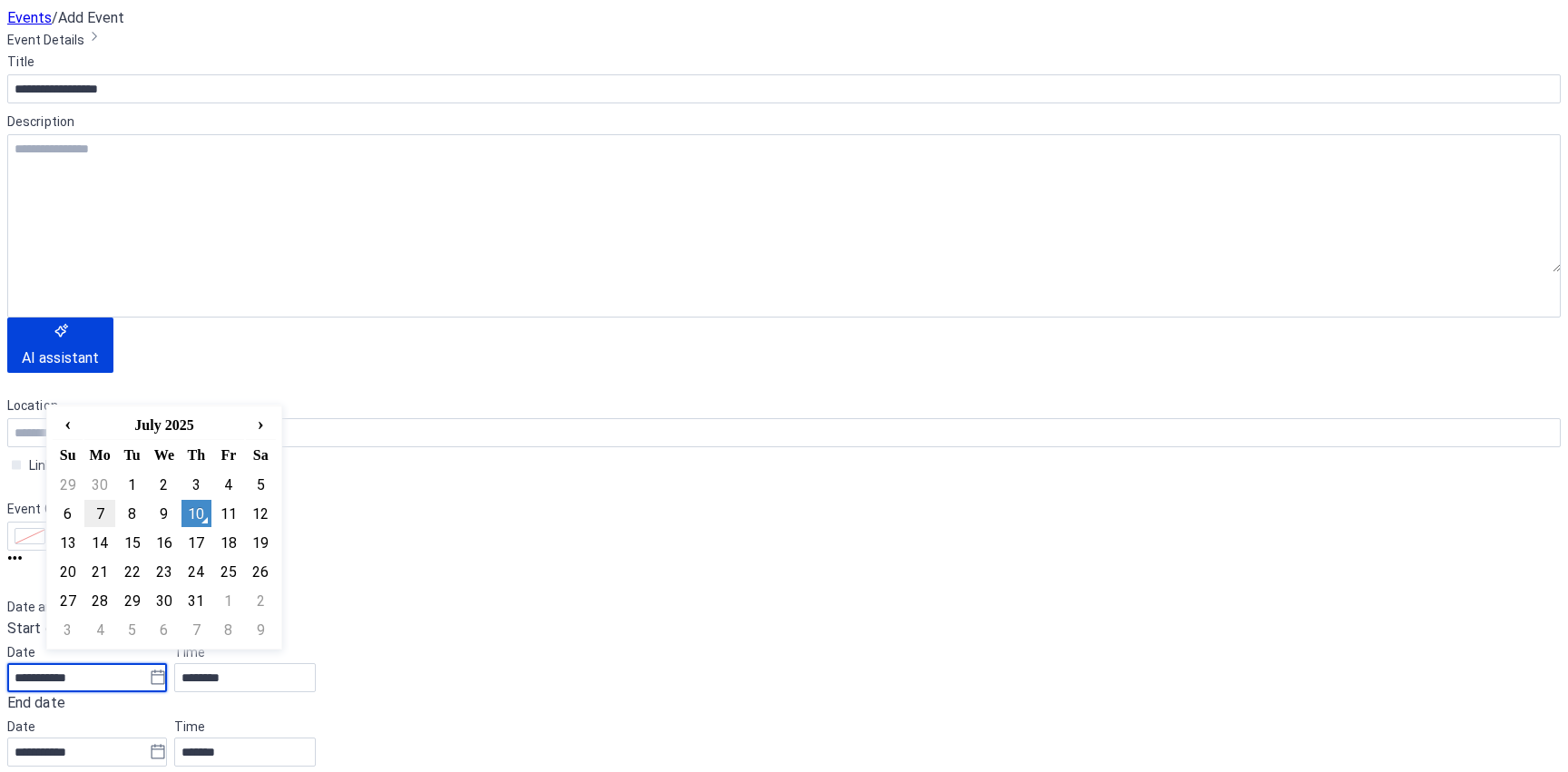 click on "7" at bounding box center [99, 513] 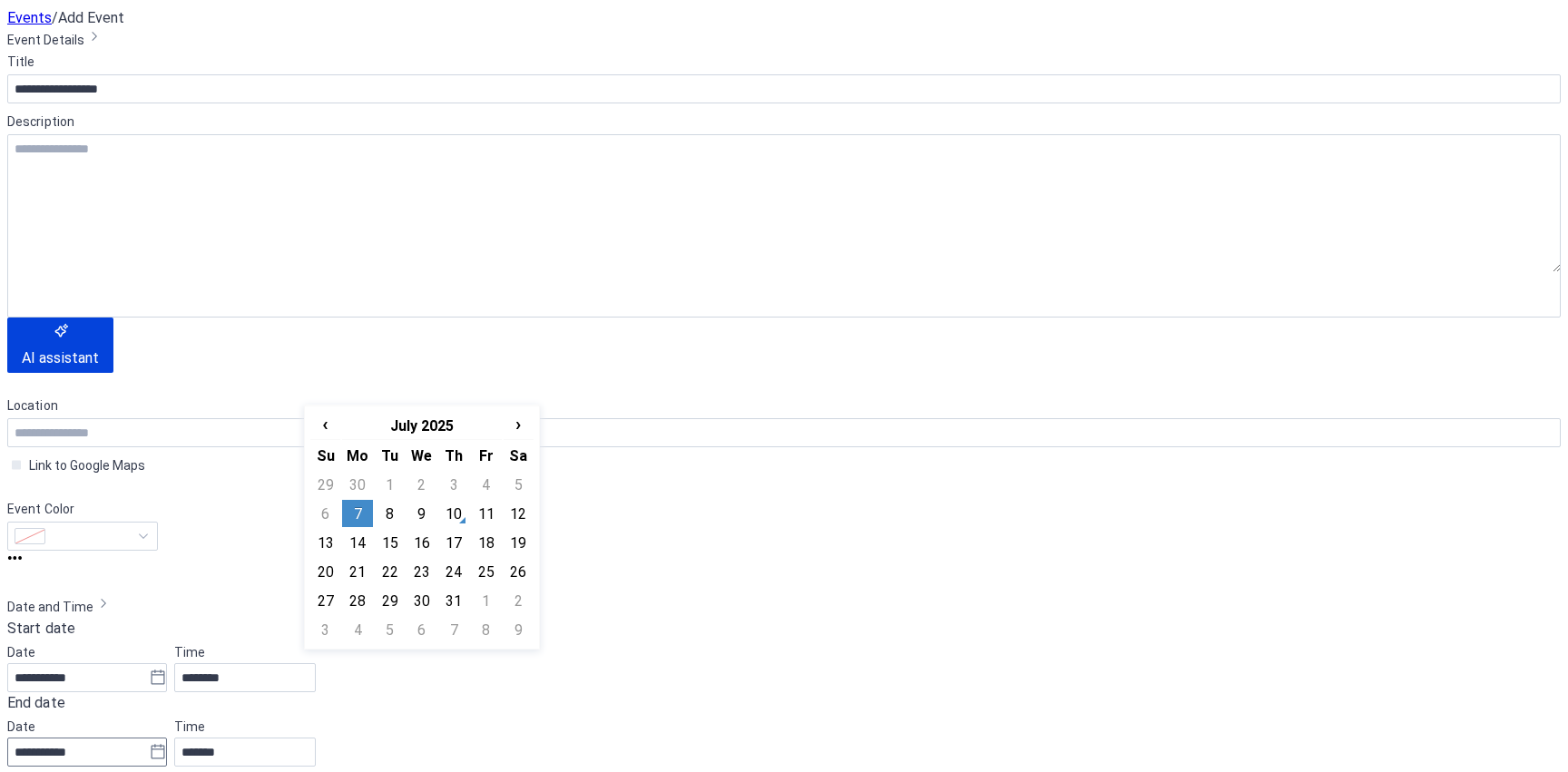click 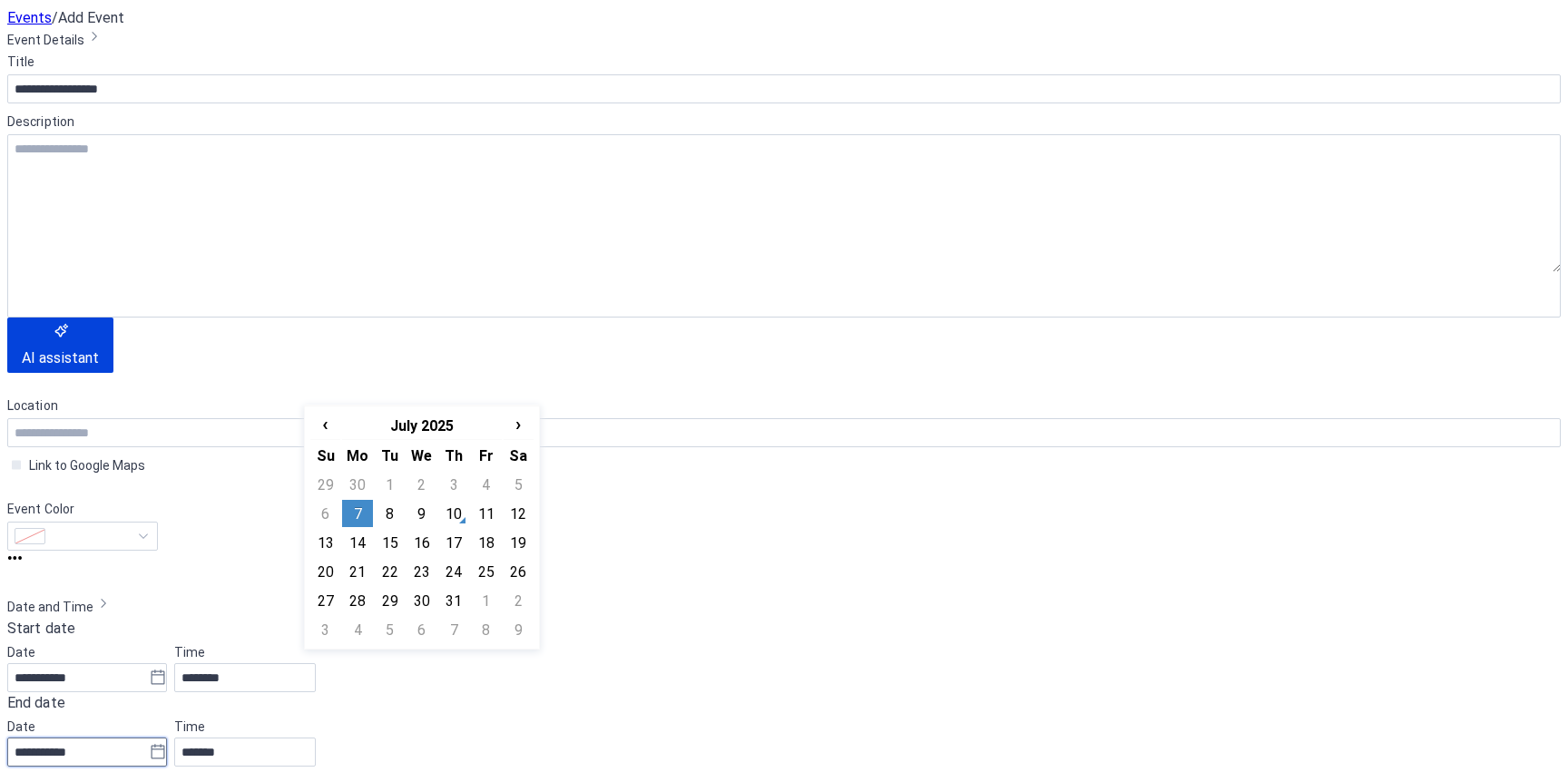 click on "**********" at bounding box center [78, 752] 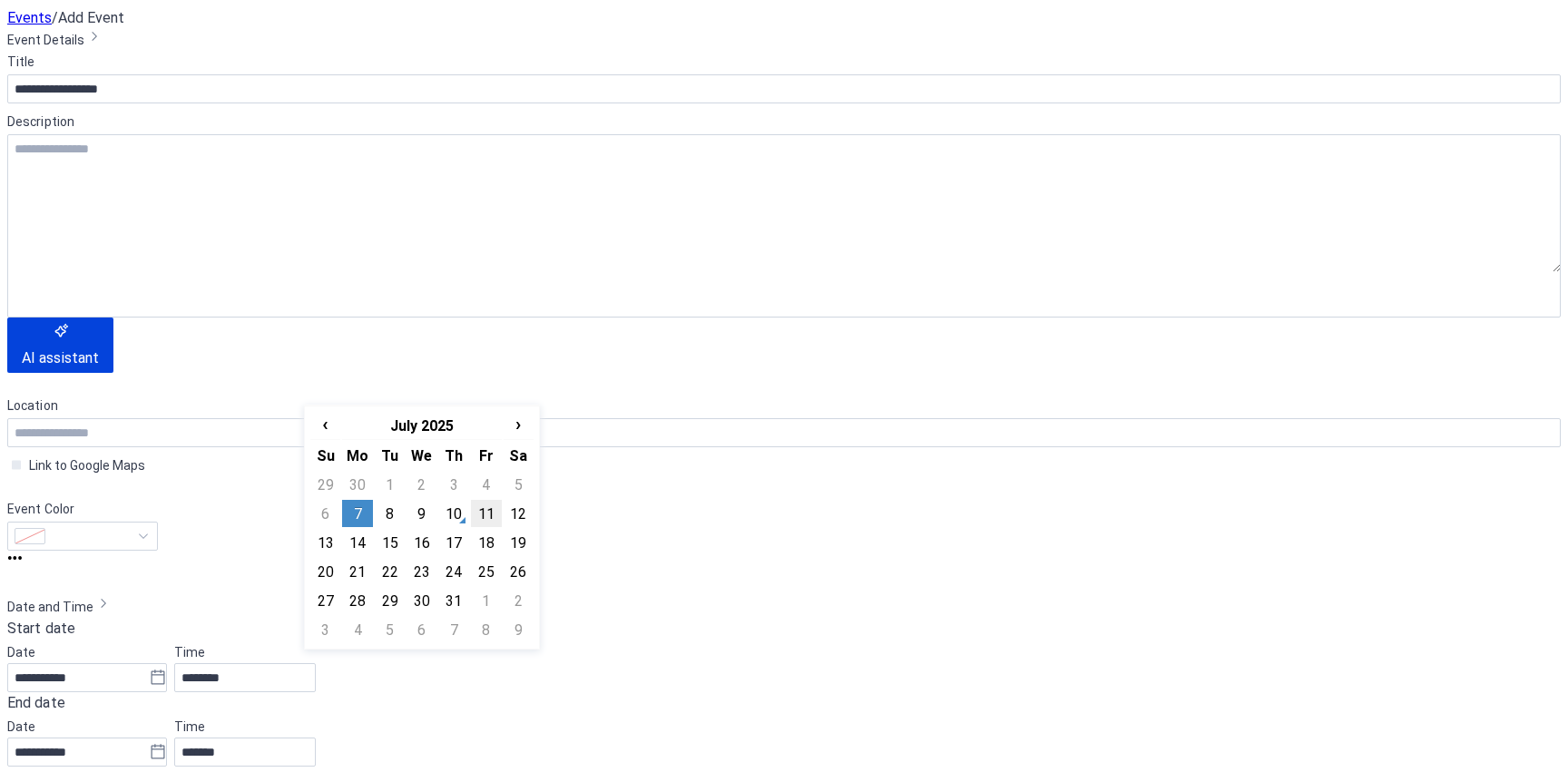 click on "11" at bounding box center [479, 506] 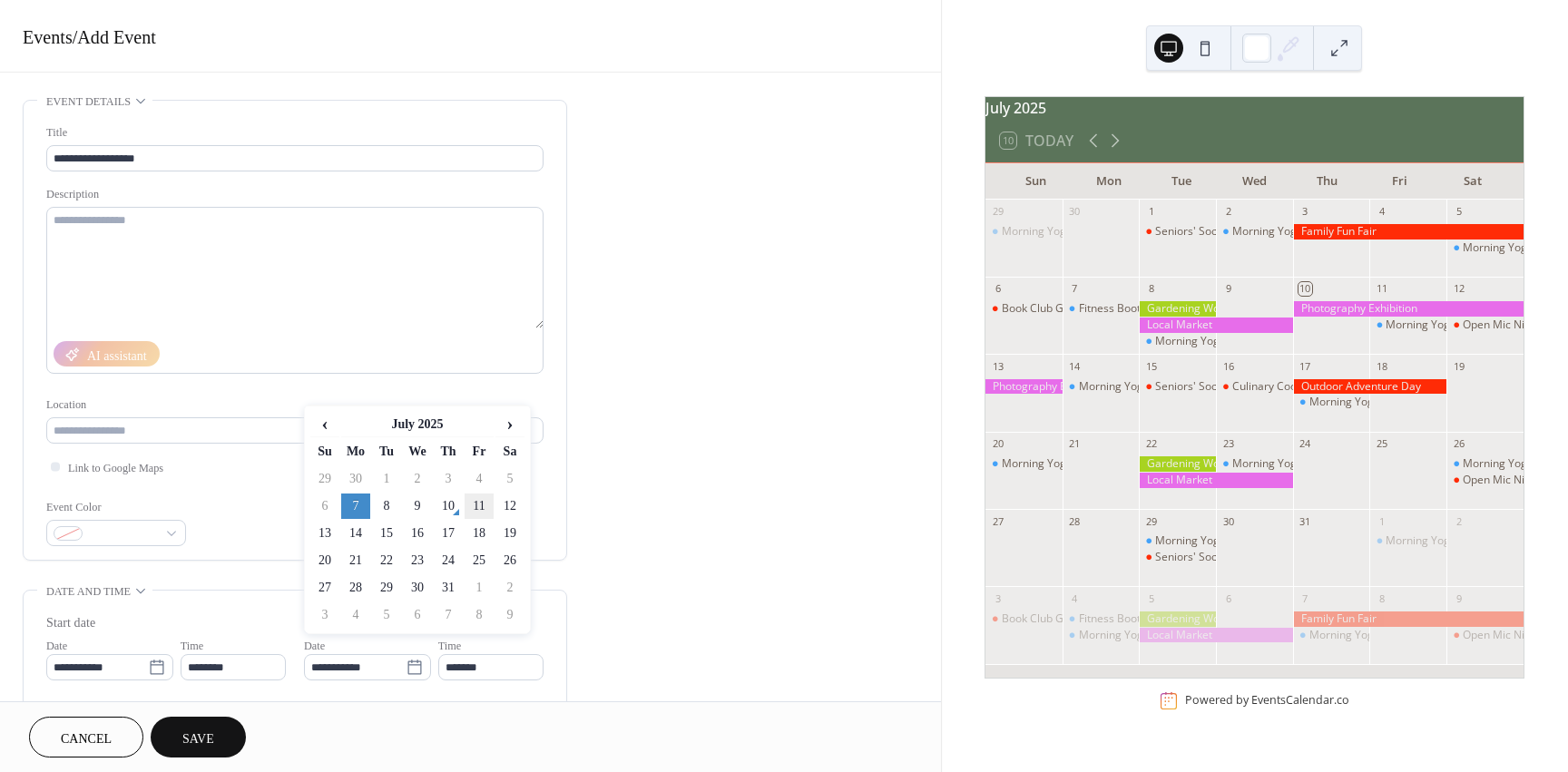 type on "**********" 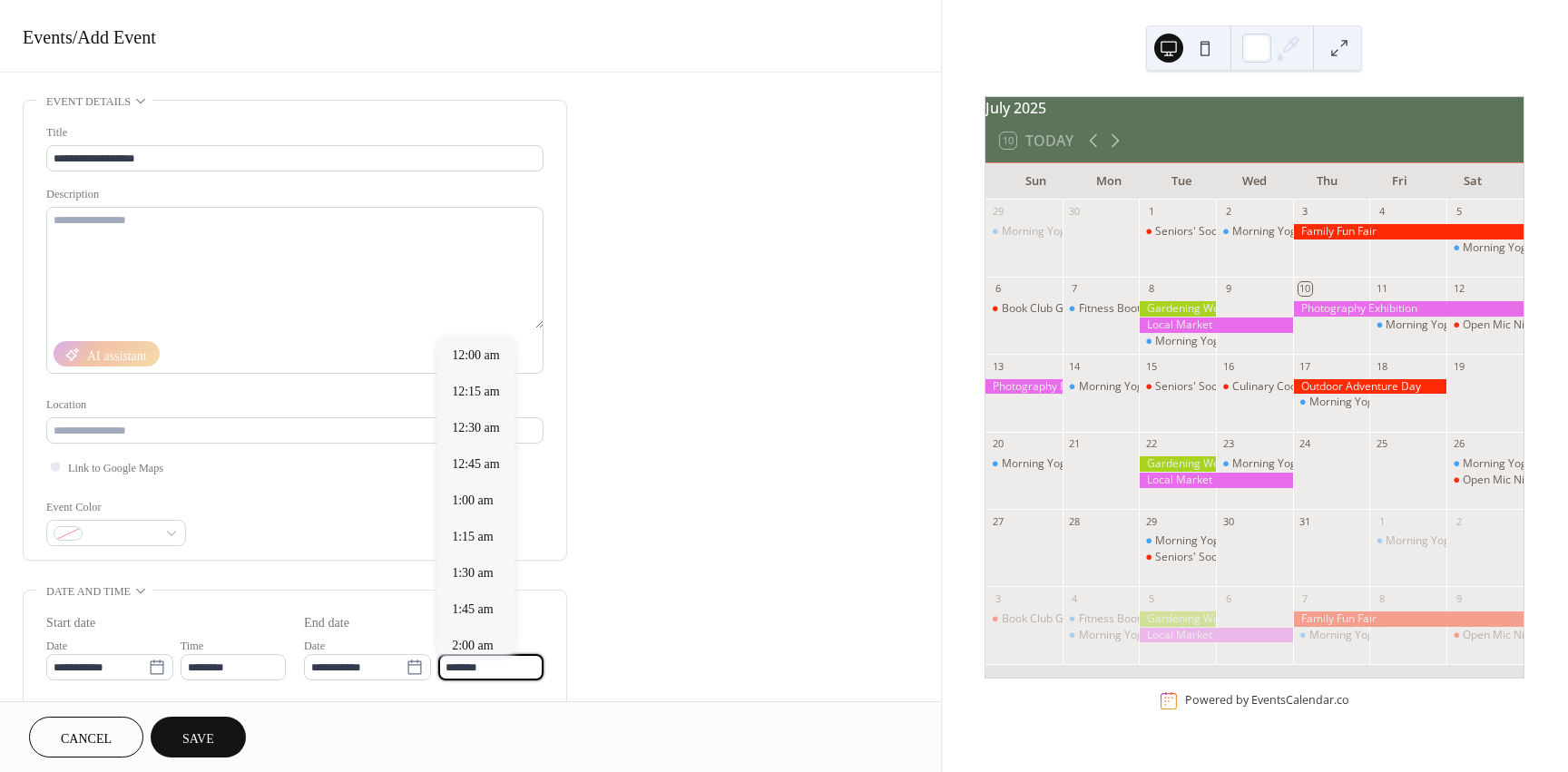 click on "*******" at bounding box center [491, 667] 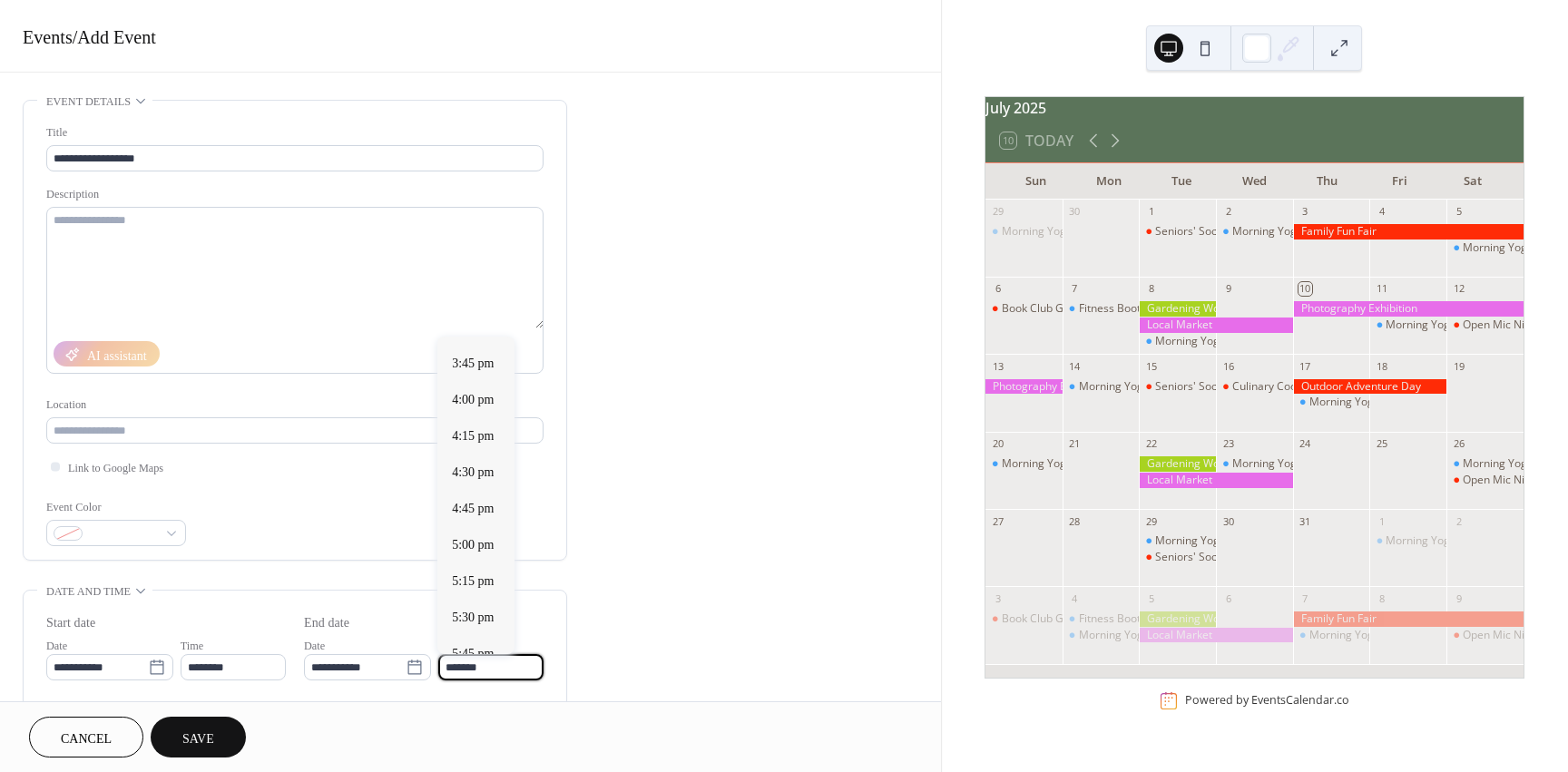 scroll, scrollTop: 2297, scrollLeft: 0, axis: vertical 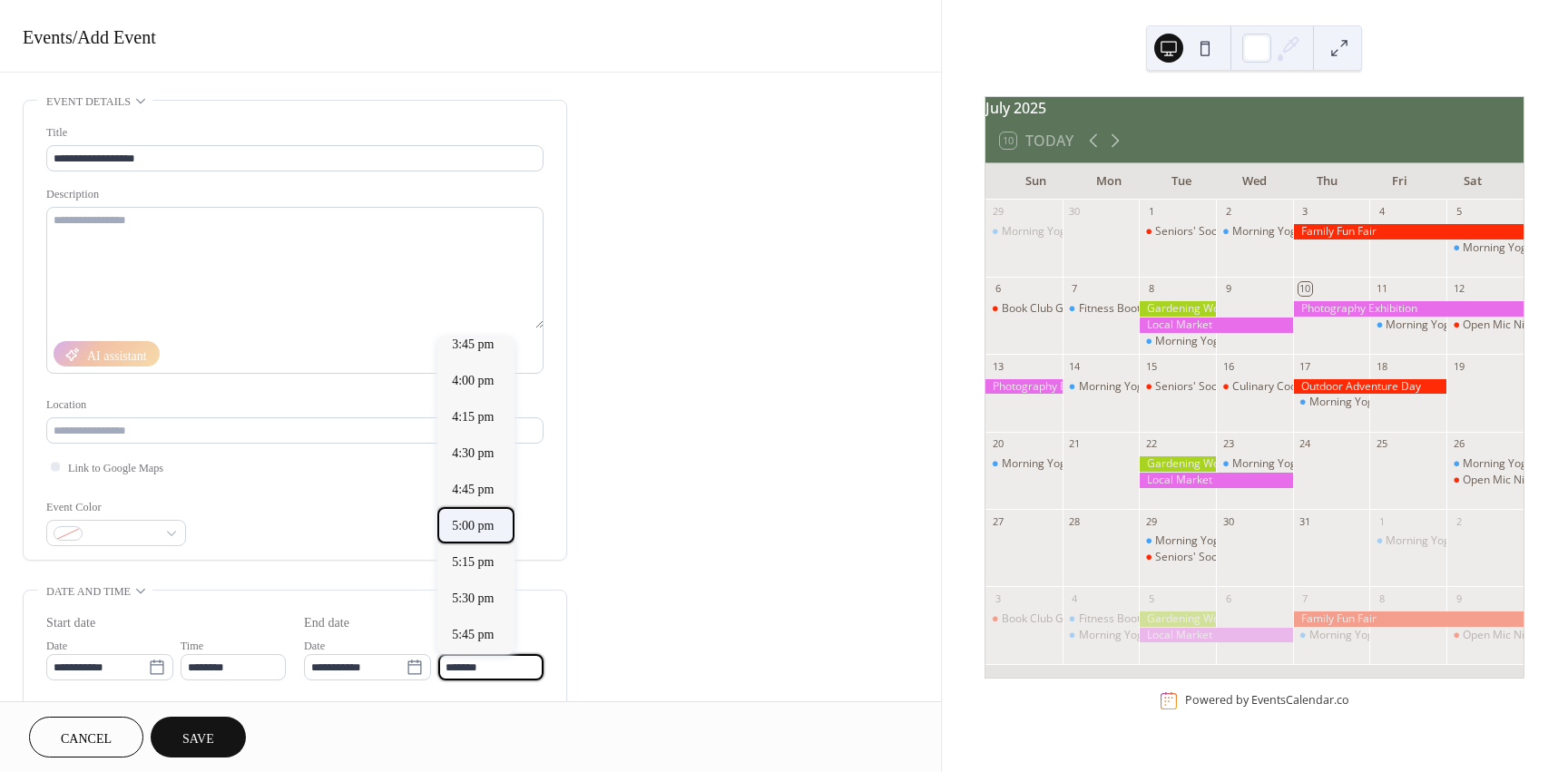 click on "5:00 pm" at bounding box center (473, 525) 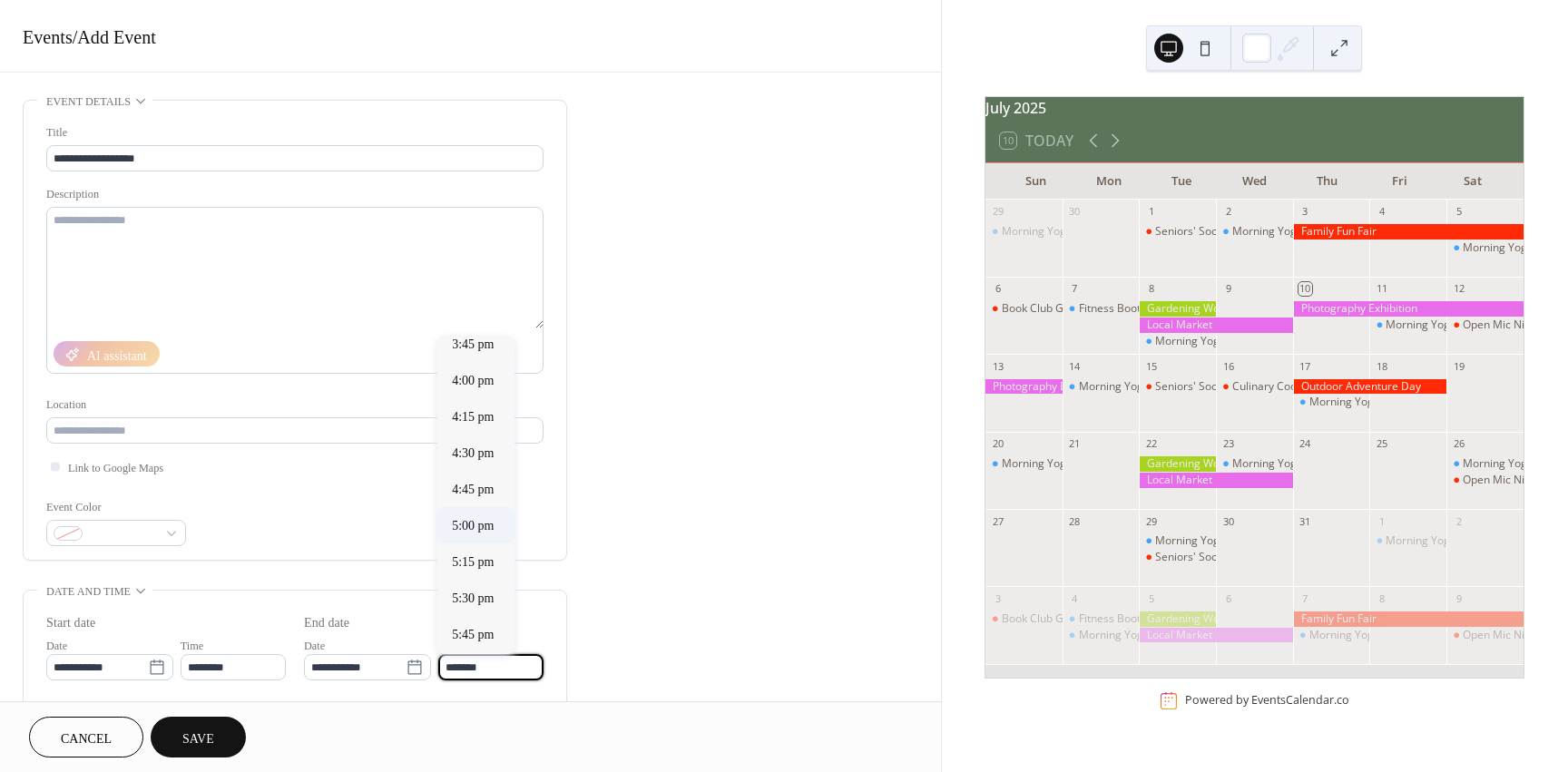 type on "*******" 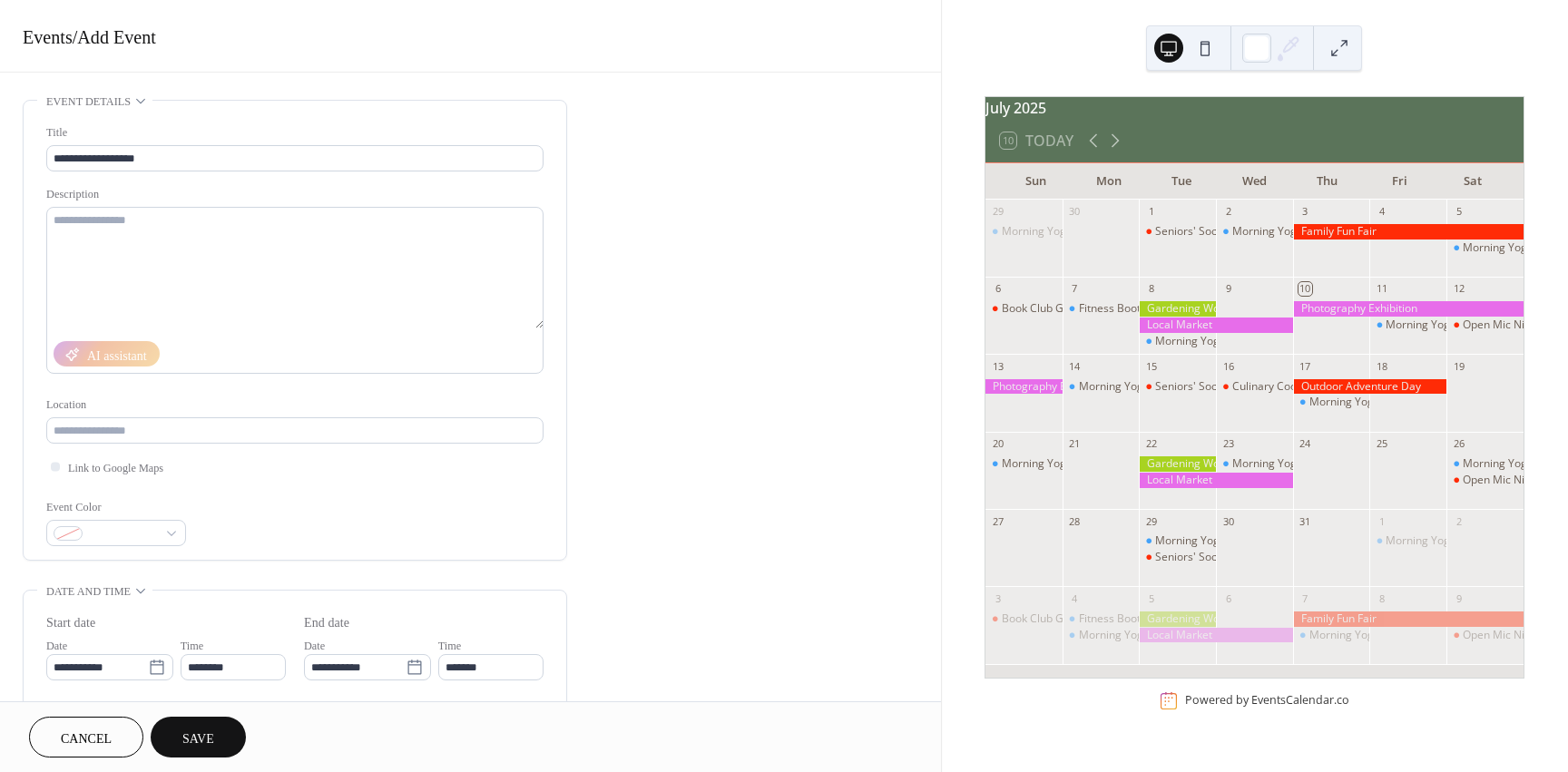 click on "Save" at bounding box center [198, 738] 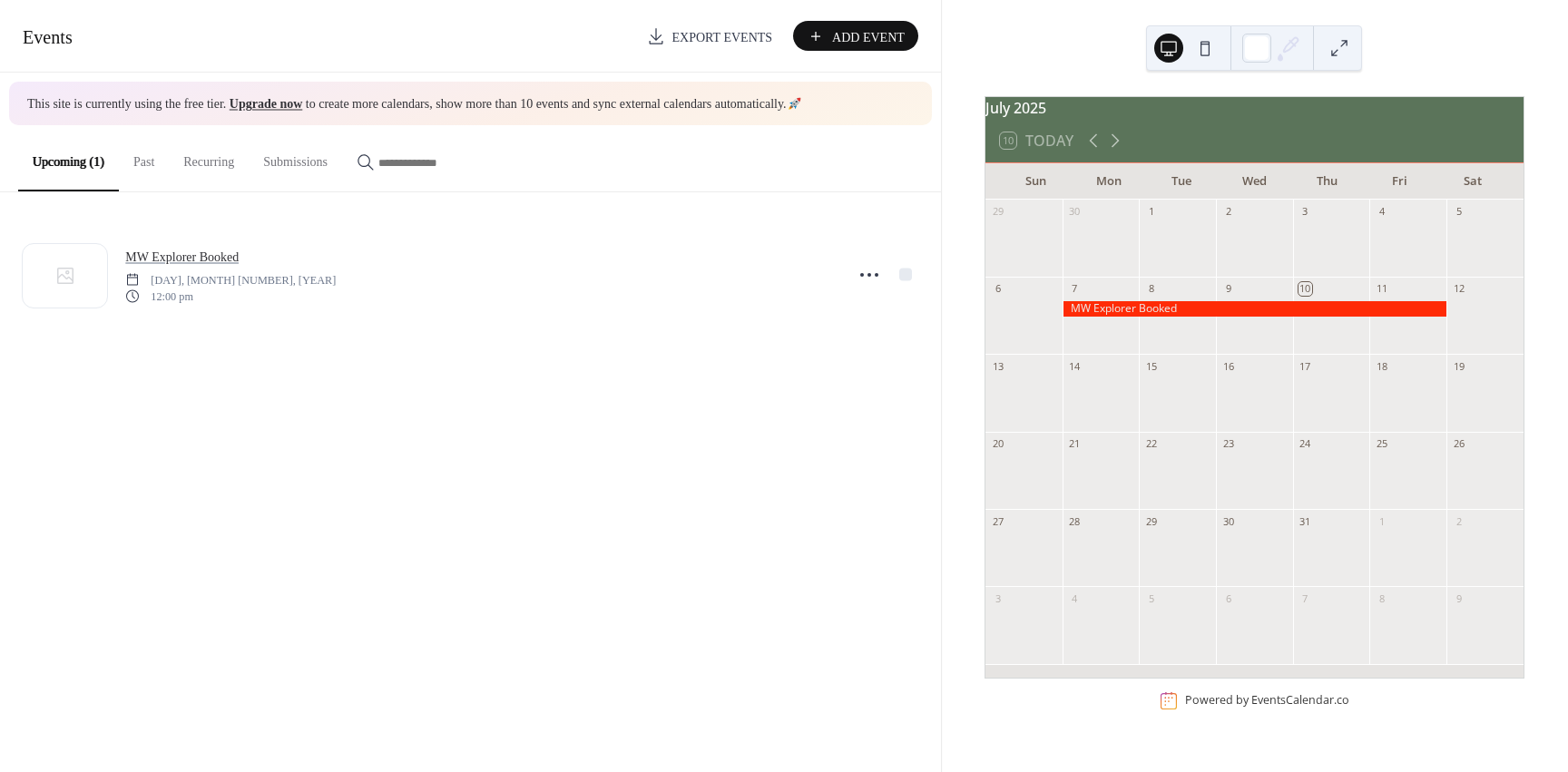 click on "Add Event" at bounding box center (856, 35) 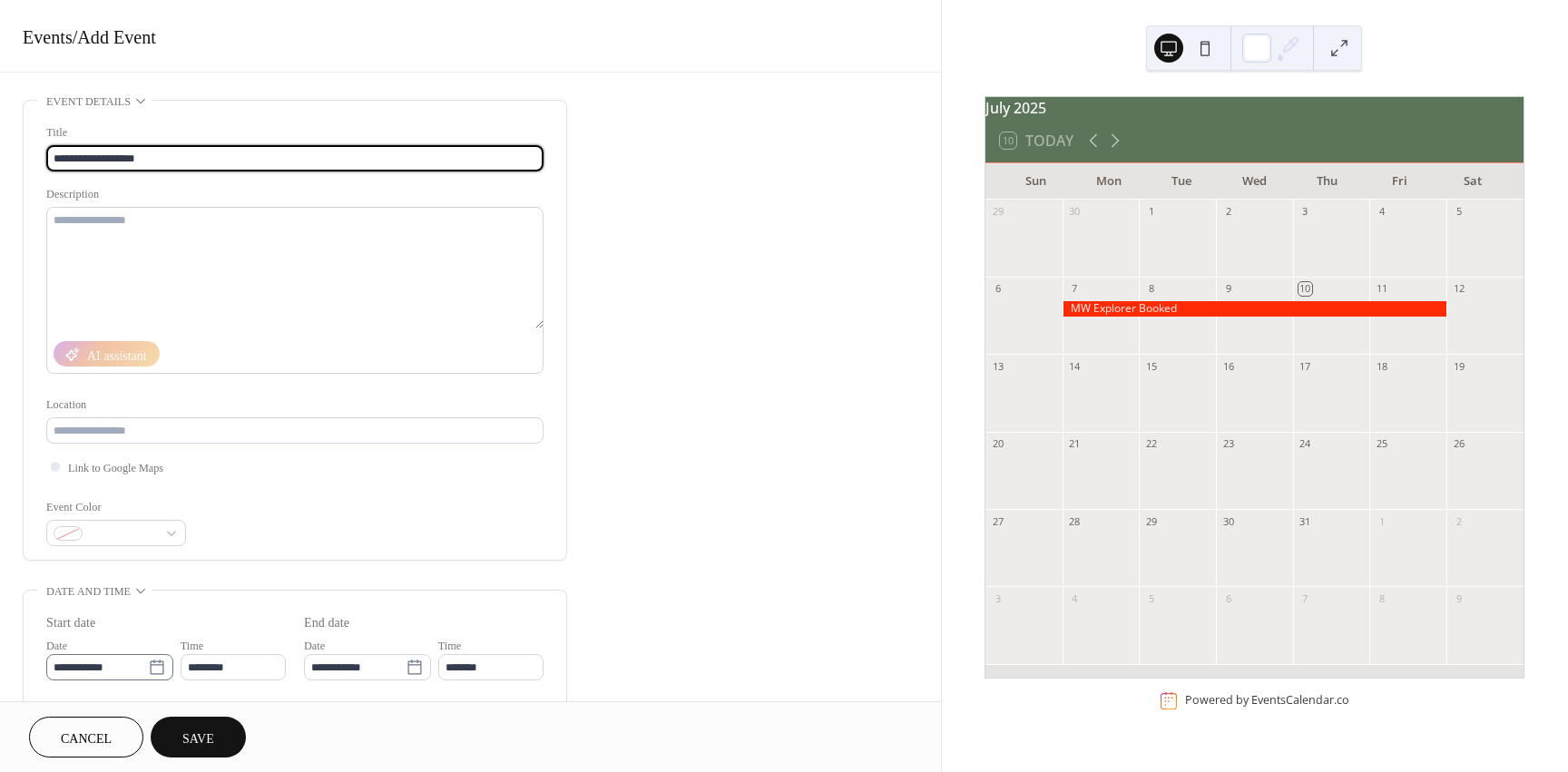 type on "**********" 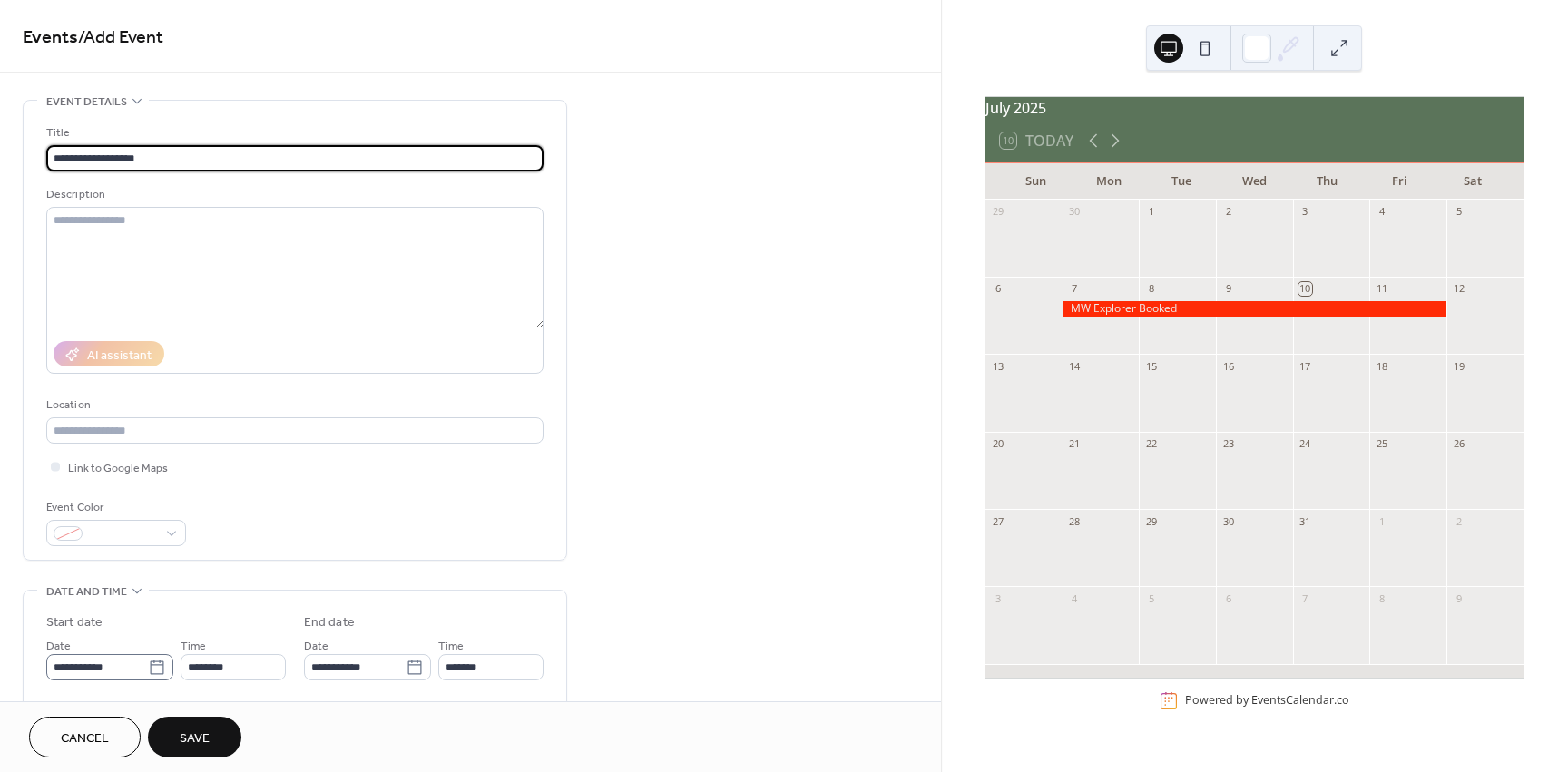 click 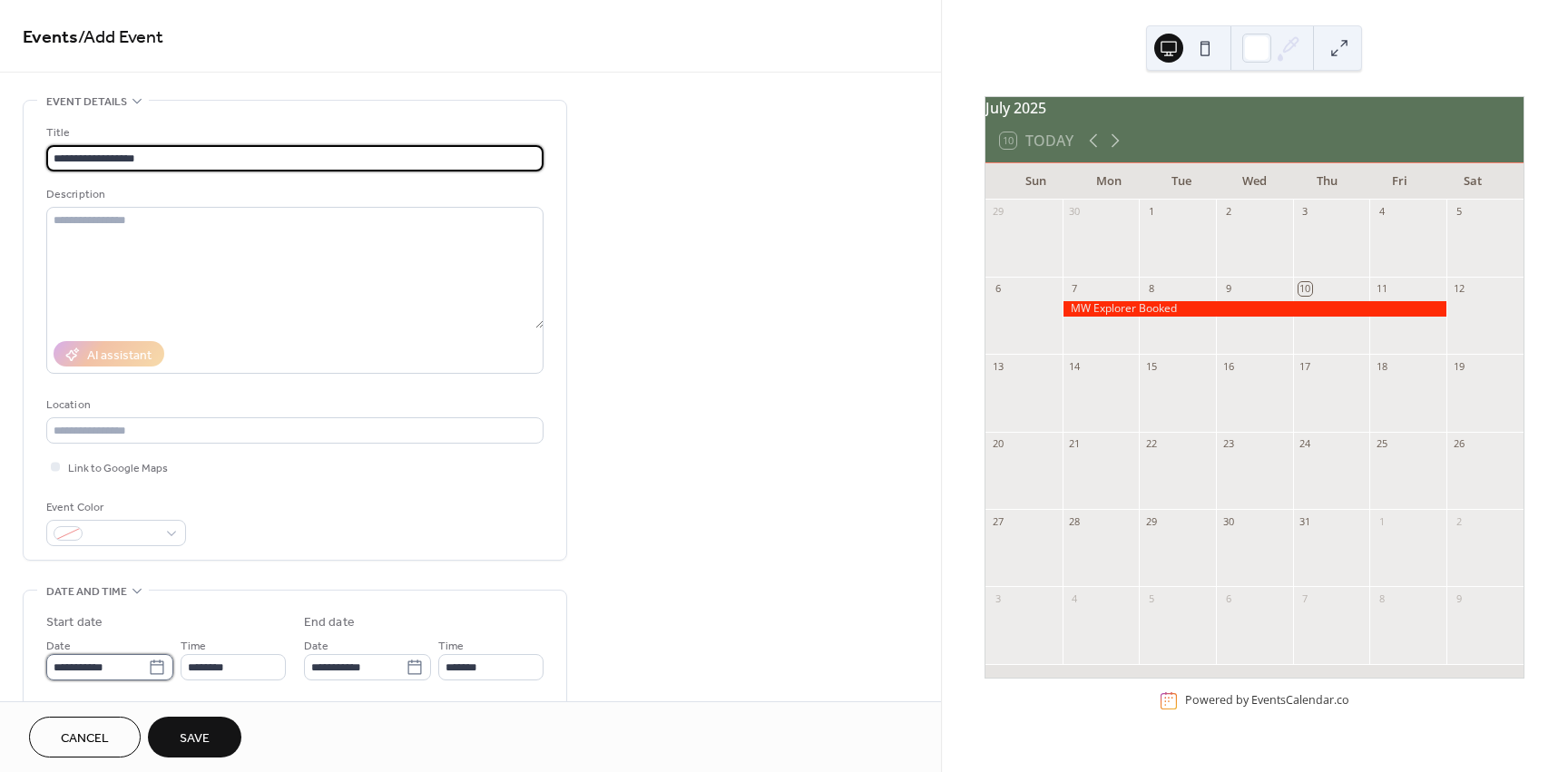 click on "**********" at bounding box center (97, 667) 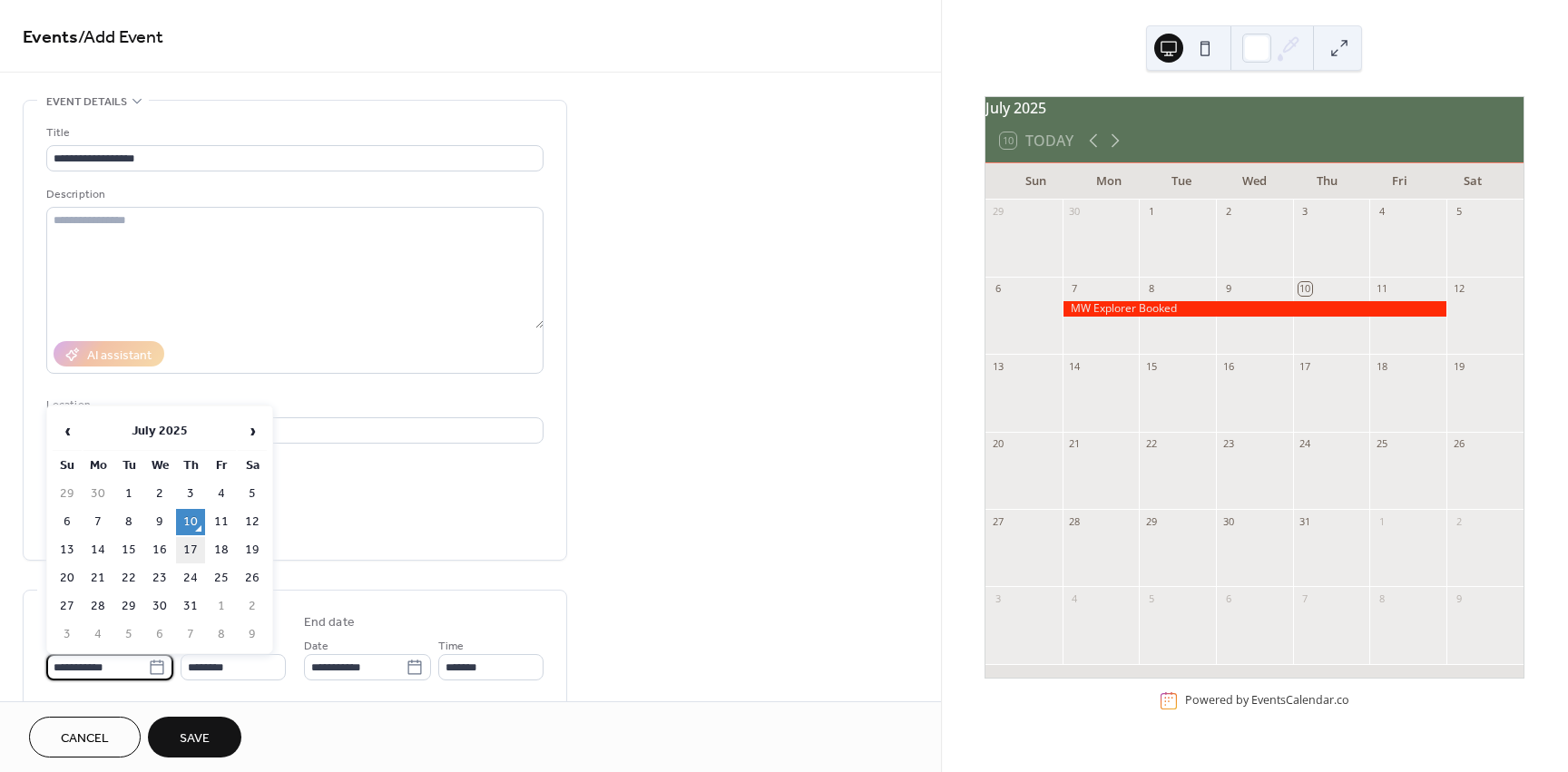 click on "17" at bounding box center (191, 550) 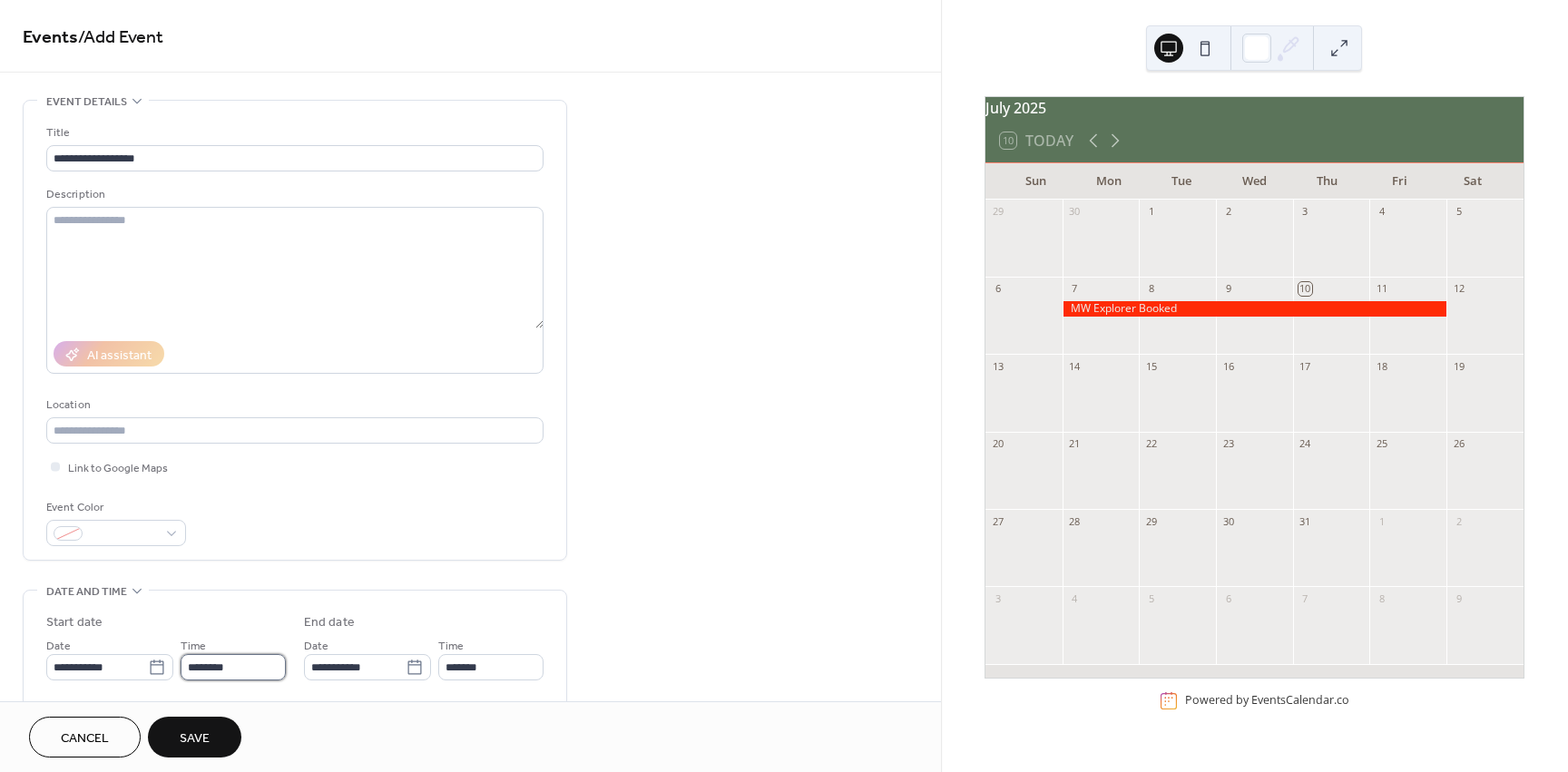 click on "********" at bounding box center (233, 667) 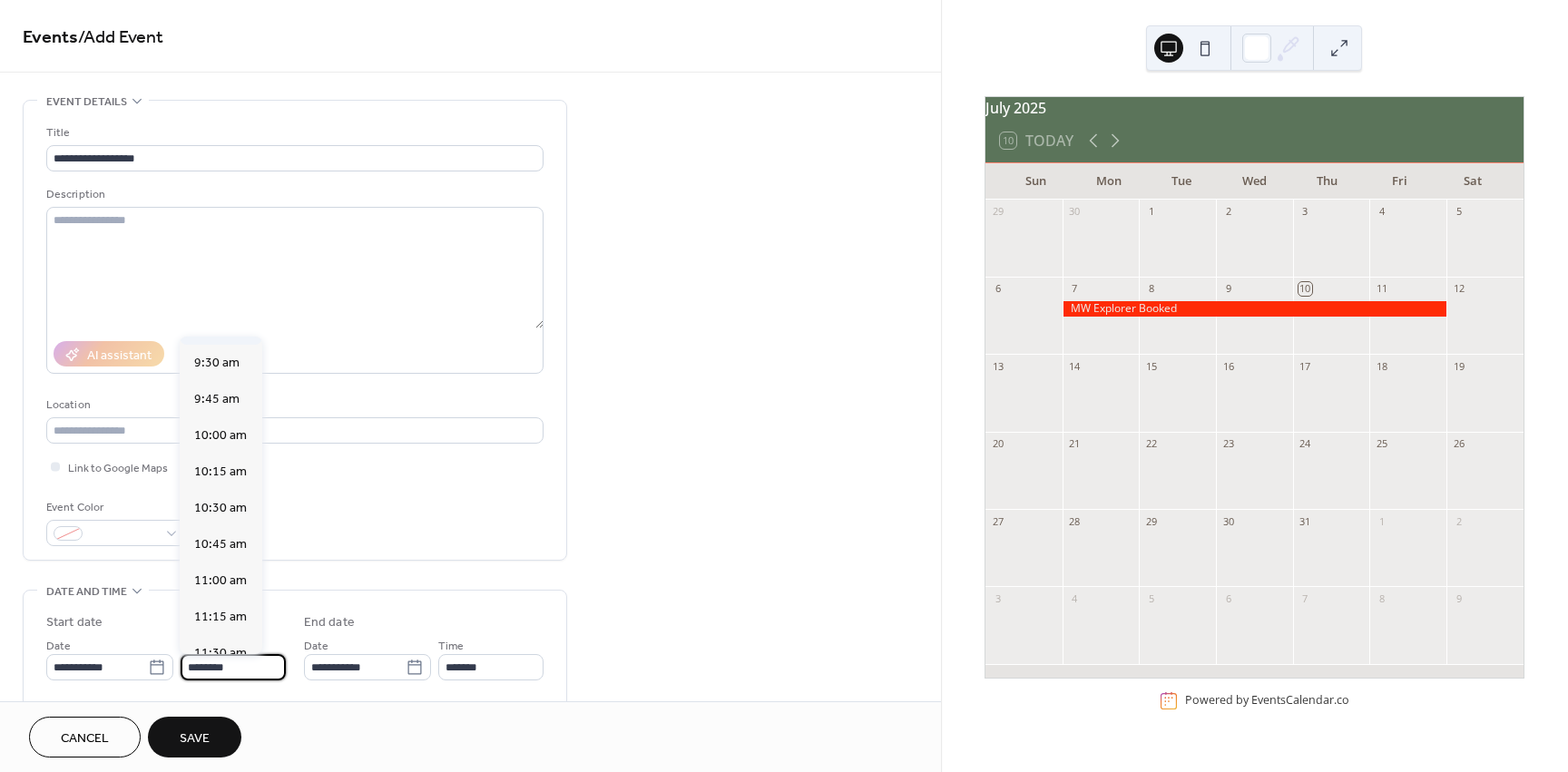 scroll, scrollTop: 1332, scrollLeft: 0, axis: vertical 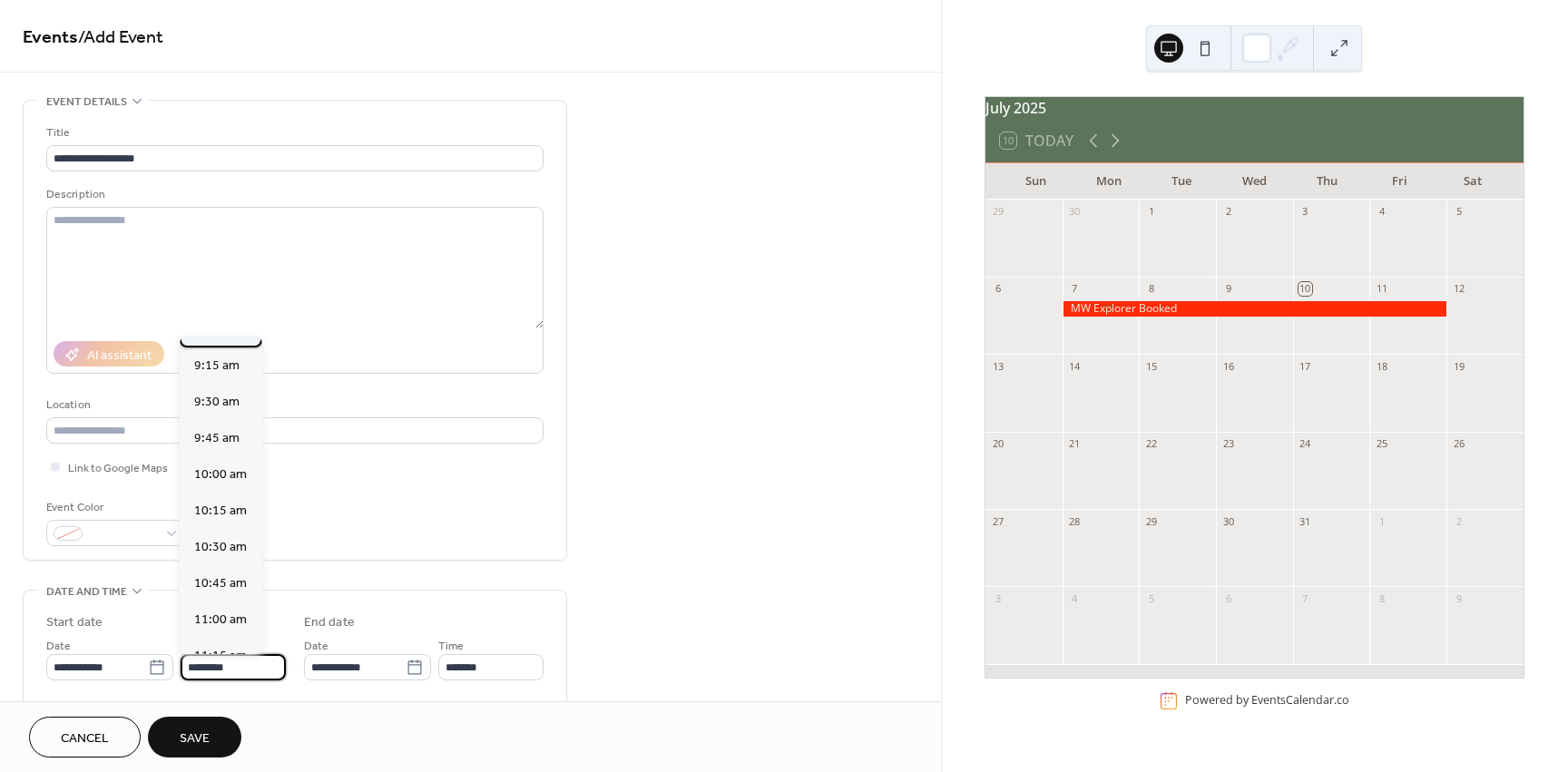 click on "9:00 am" at bounding box center [217, 329] 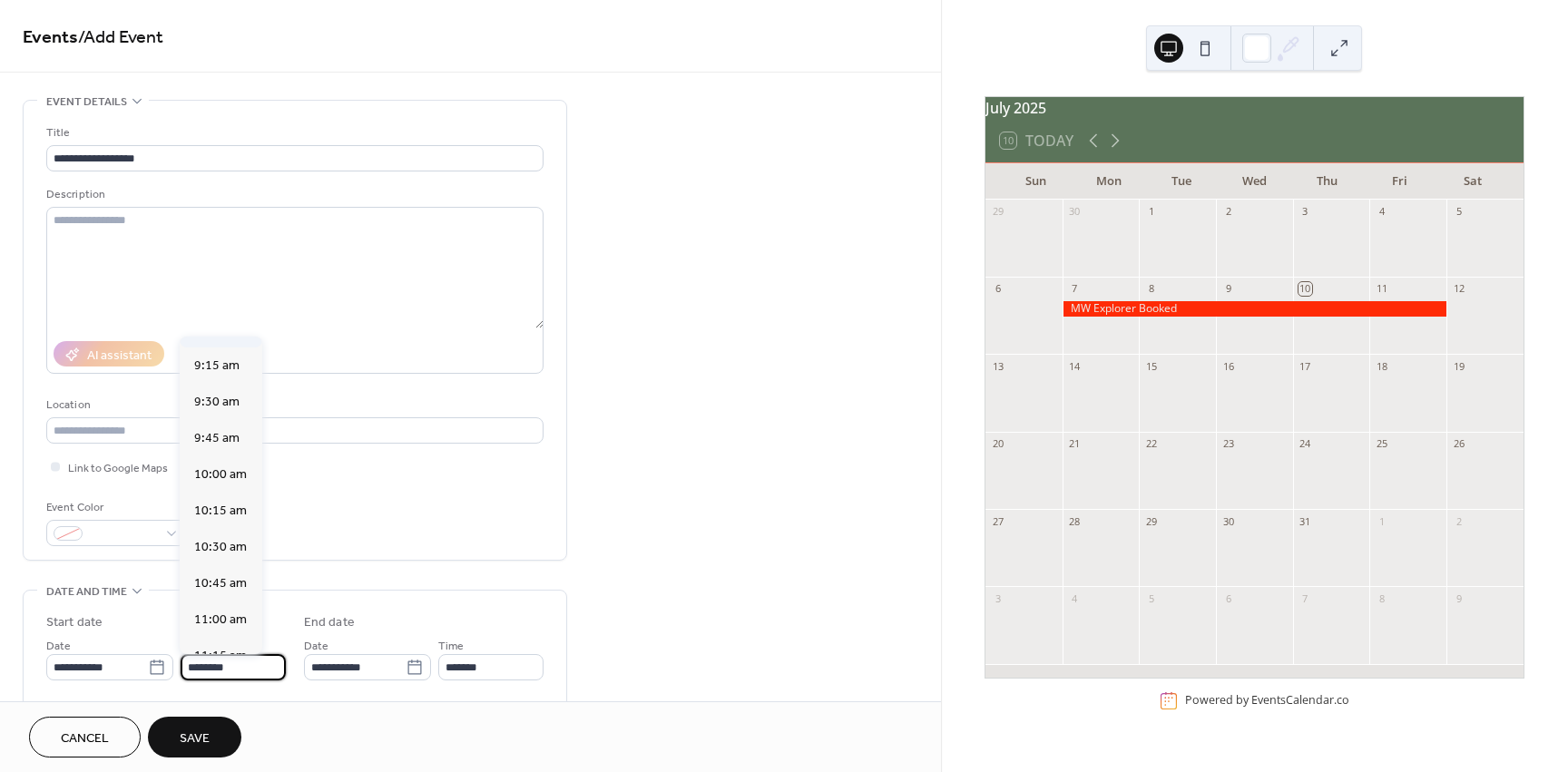 type on "*******" 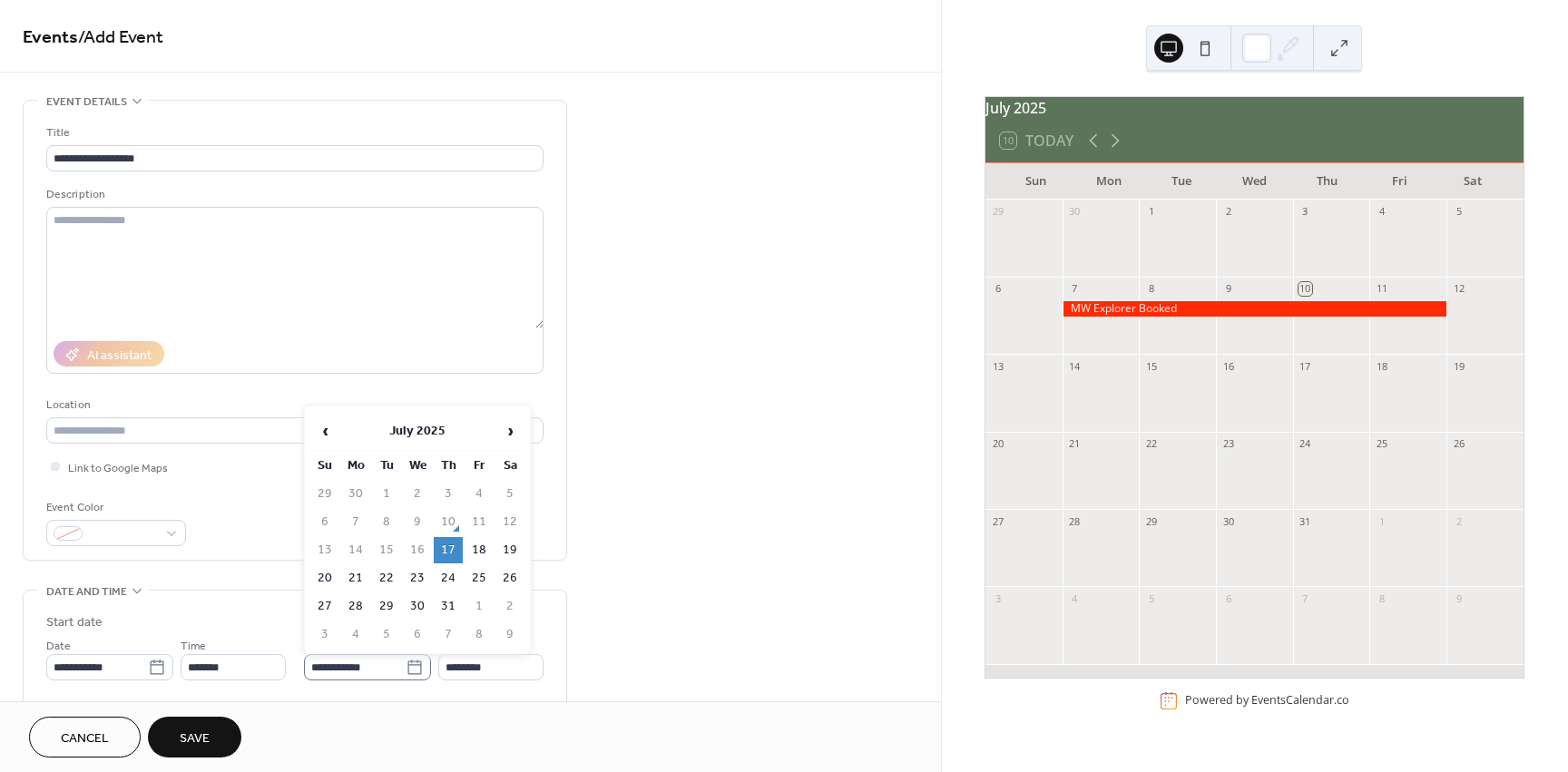 click 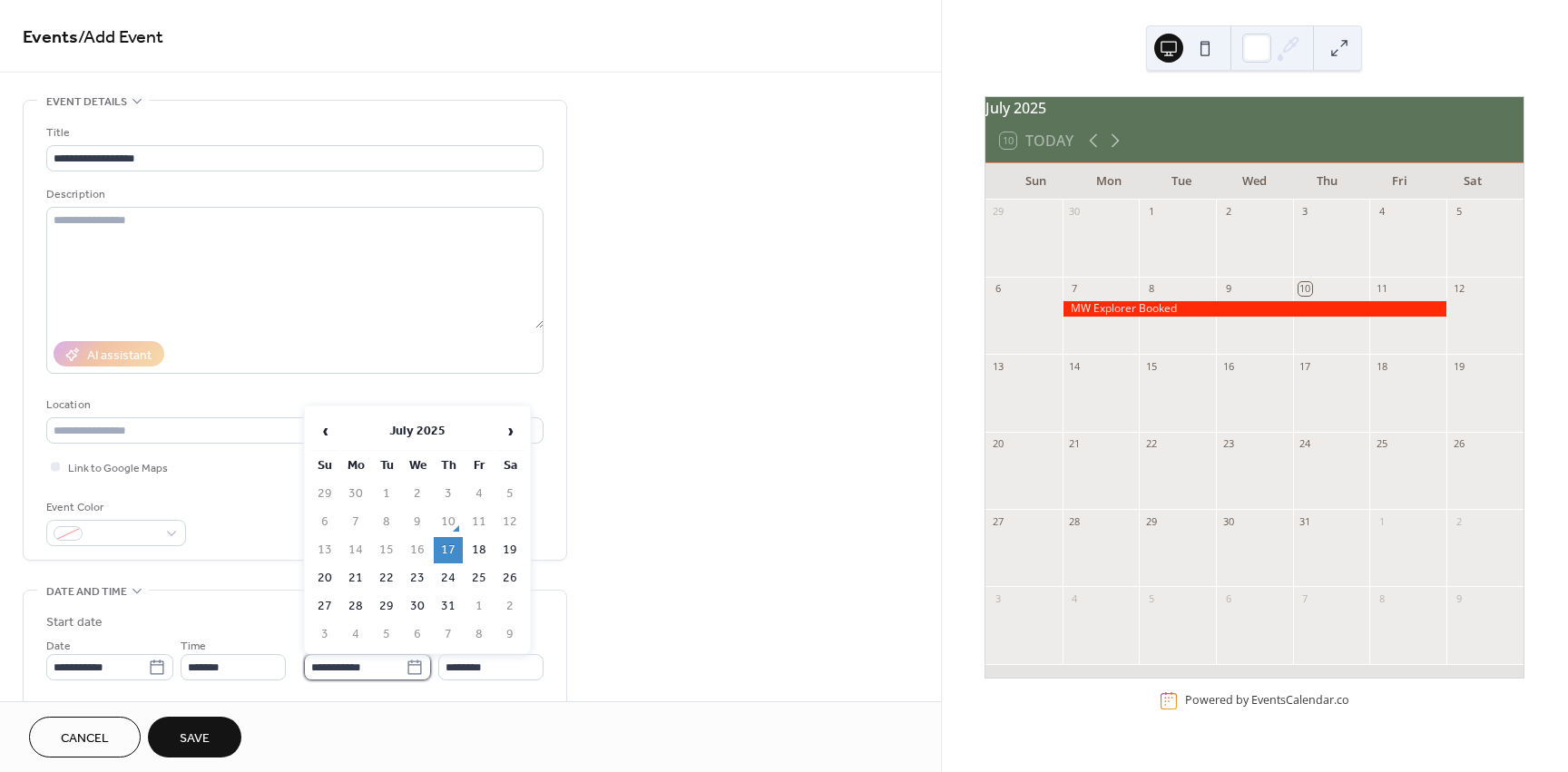 click on "**********" at bounding box center (355, 667) 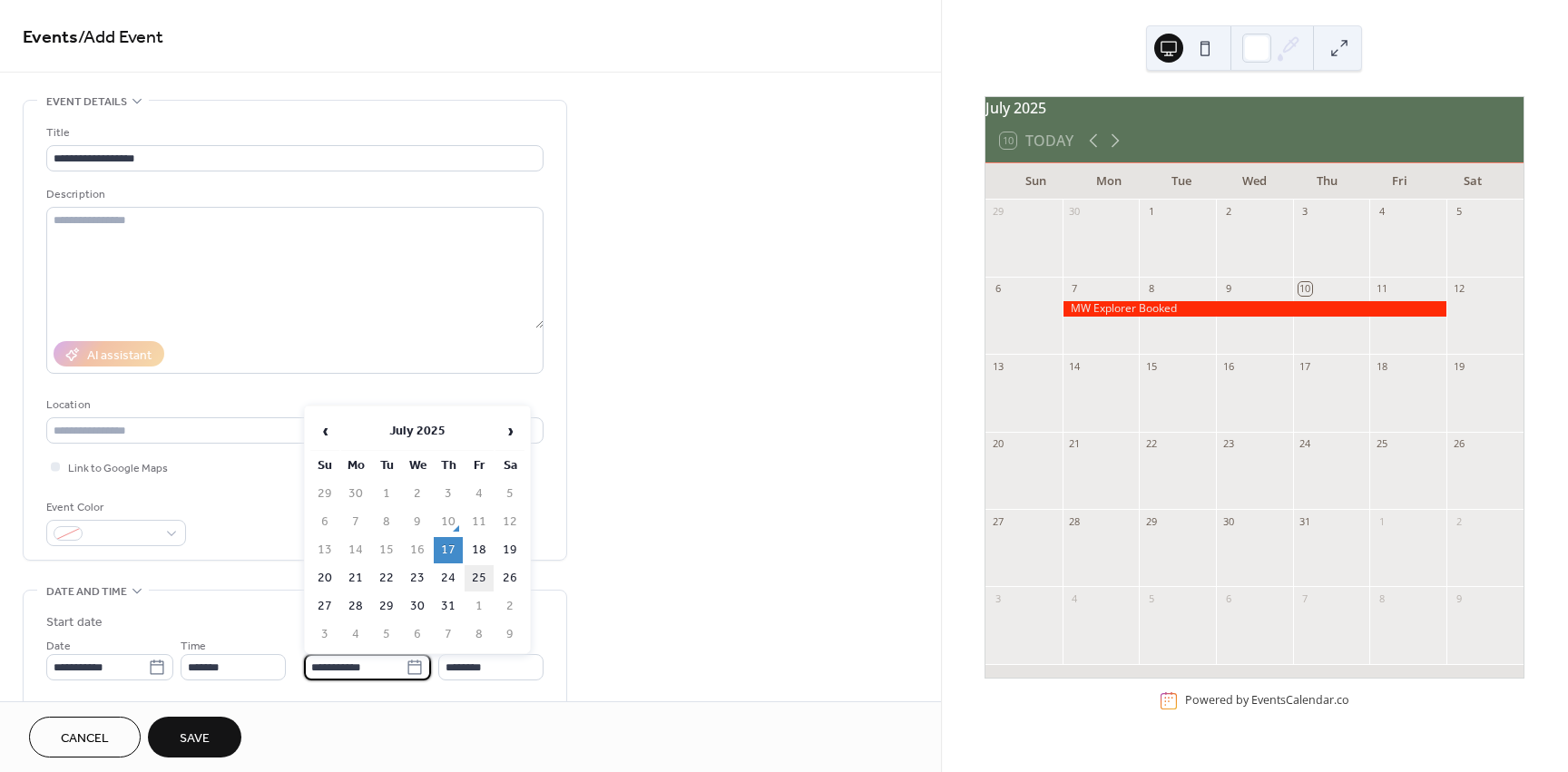 click on "25" at bounding box center [479, 578] 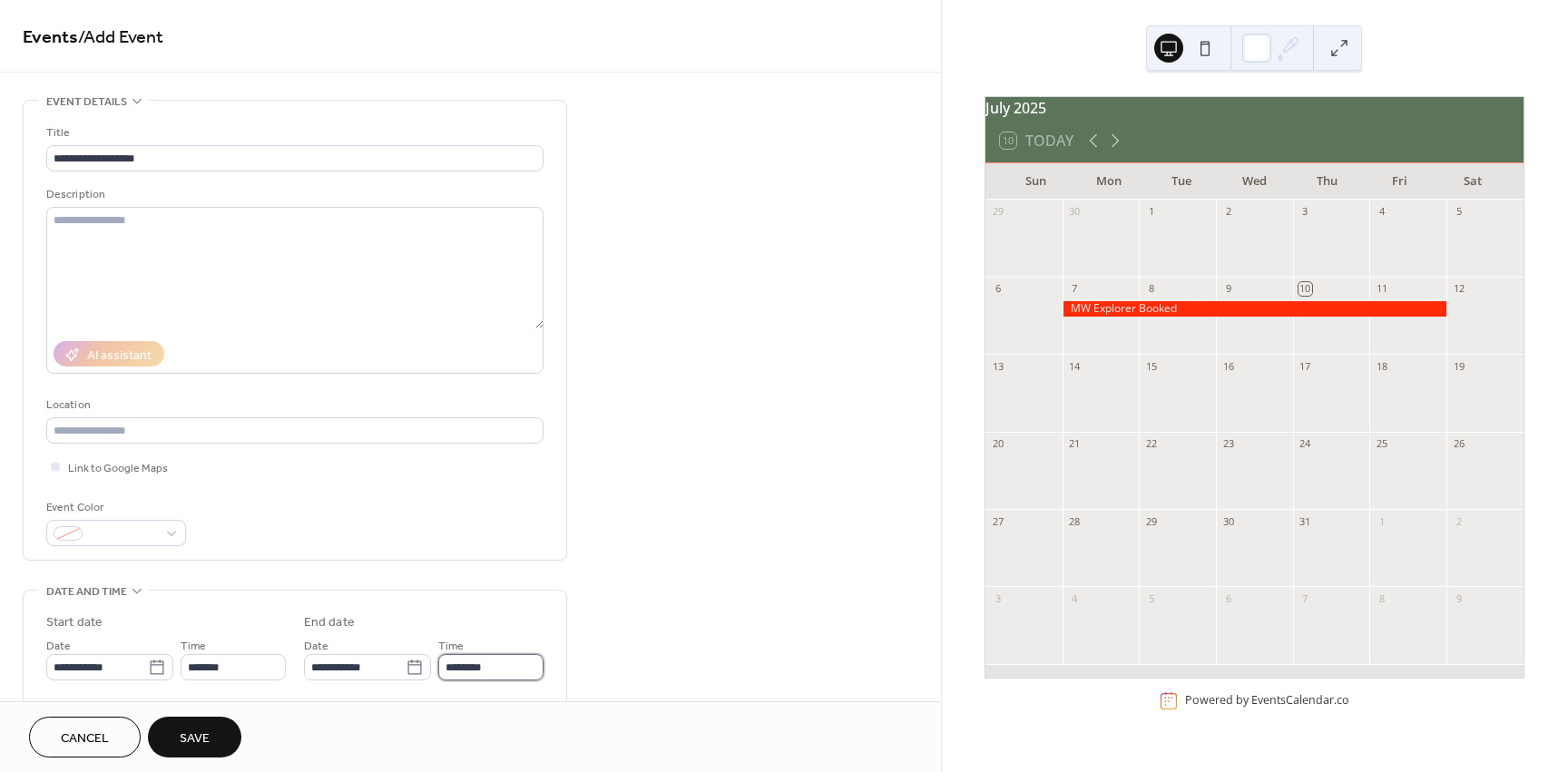 click on "********" at bounding box center (491, 667) 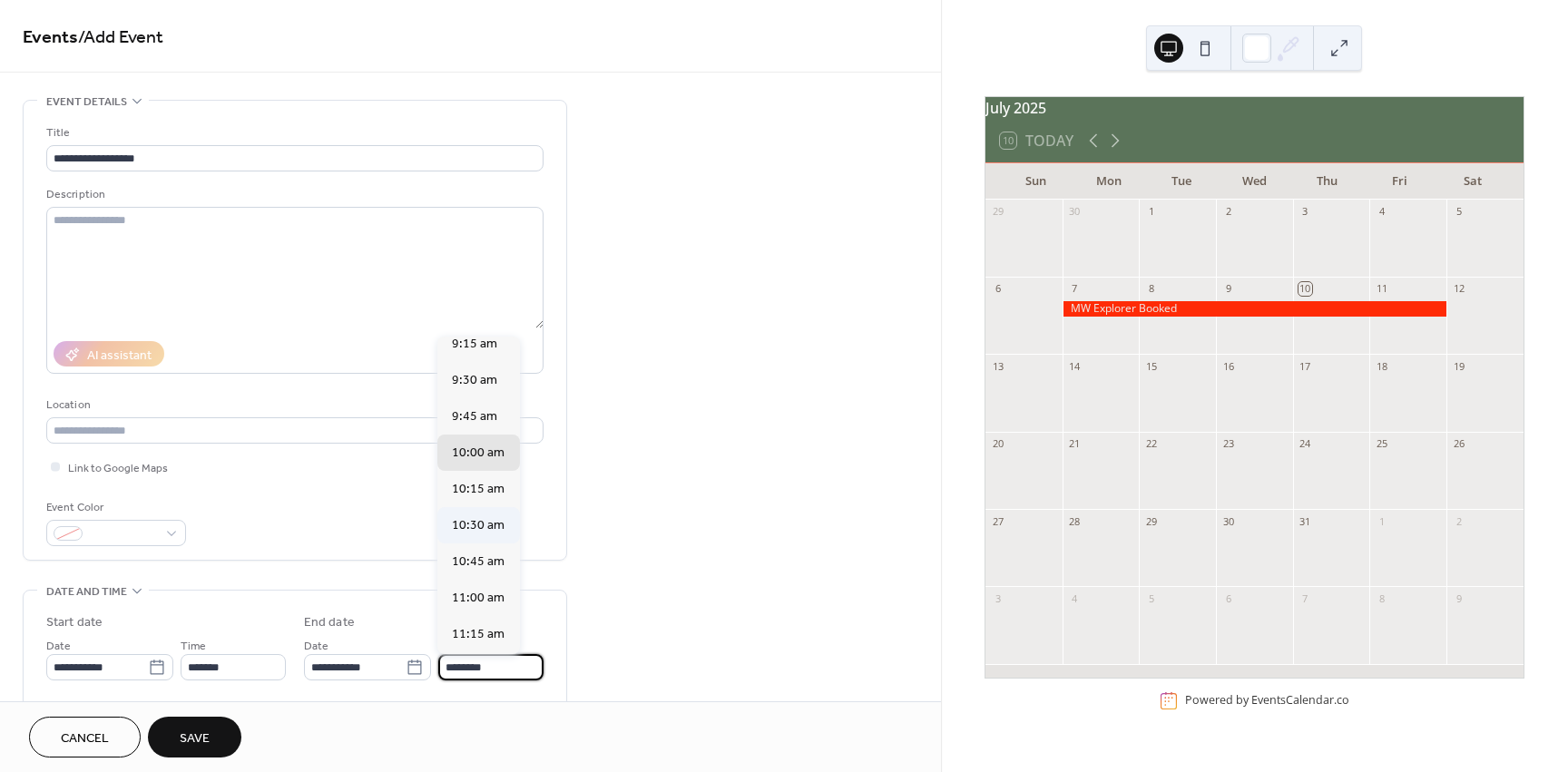 scroll, scrollTop: 1306, scrollLeft: 0, axis: vertical 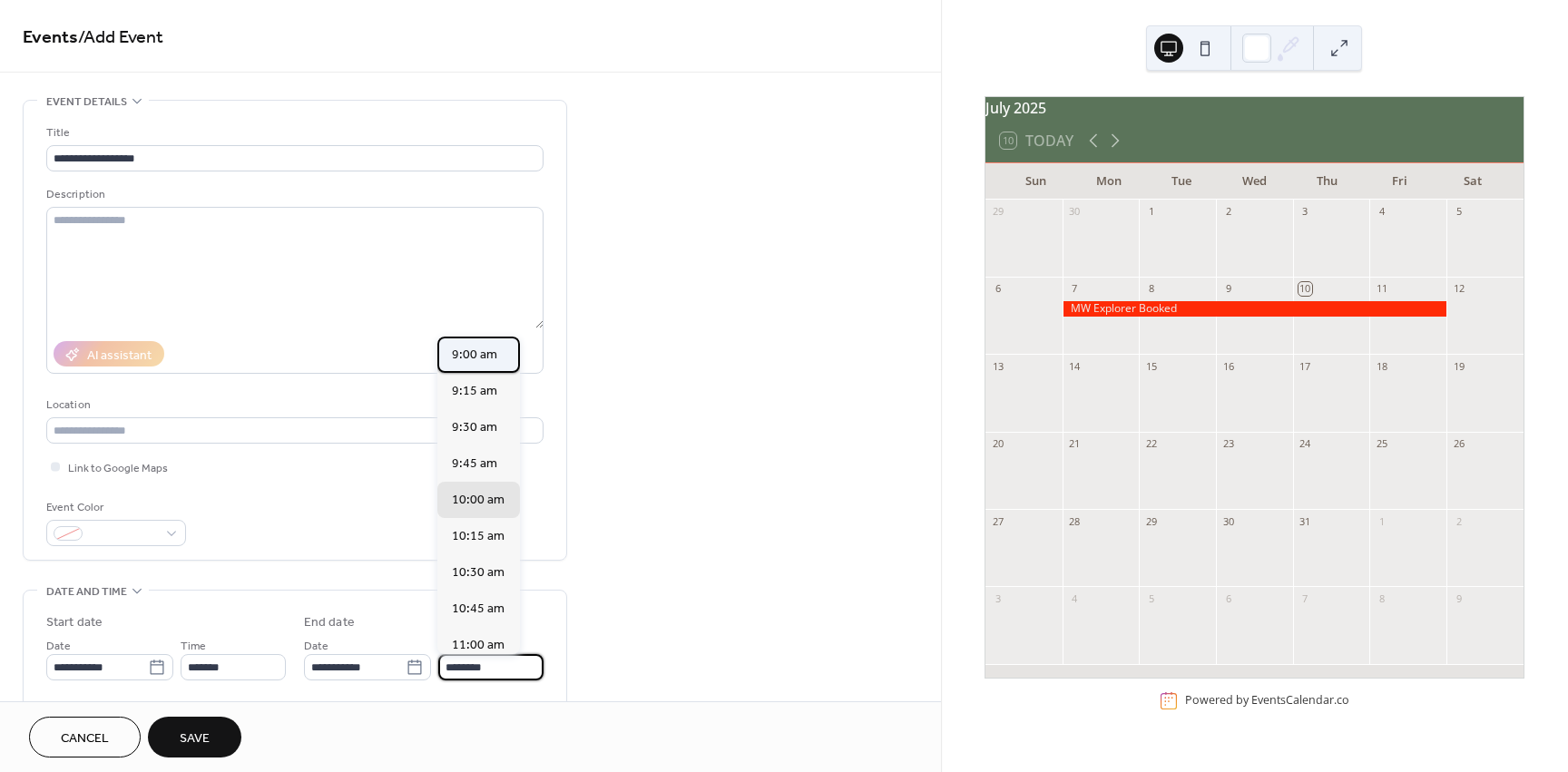click on "9:00 am" at bounding box center (475, 355) 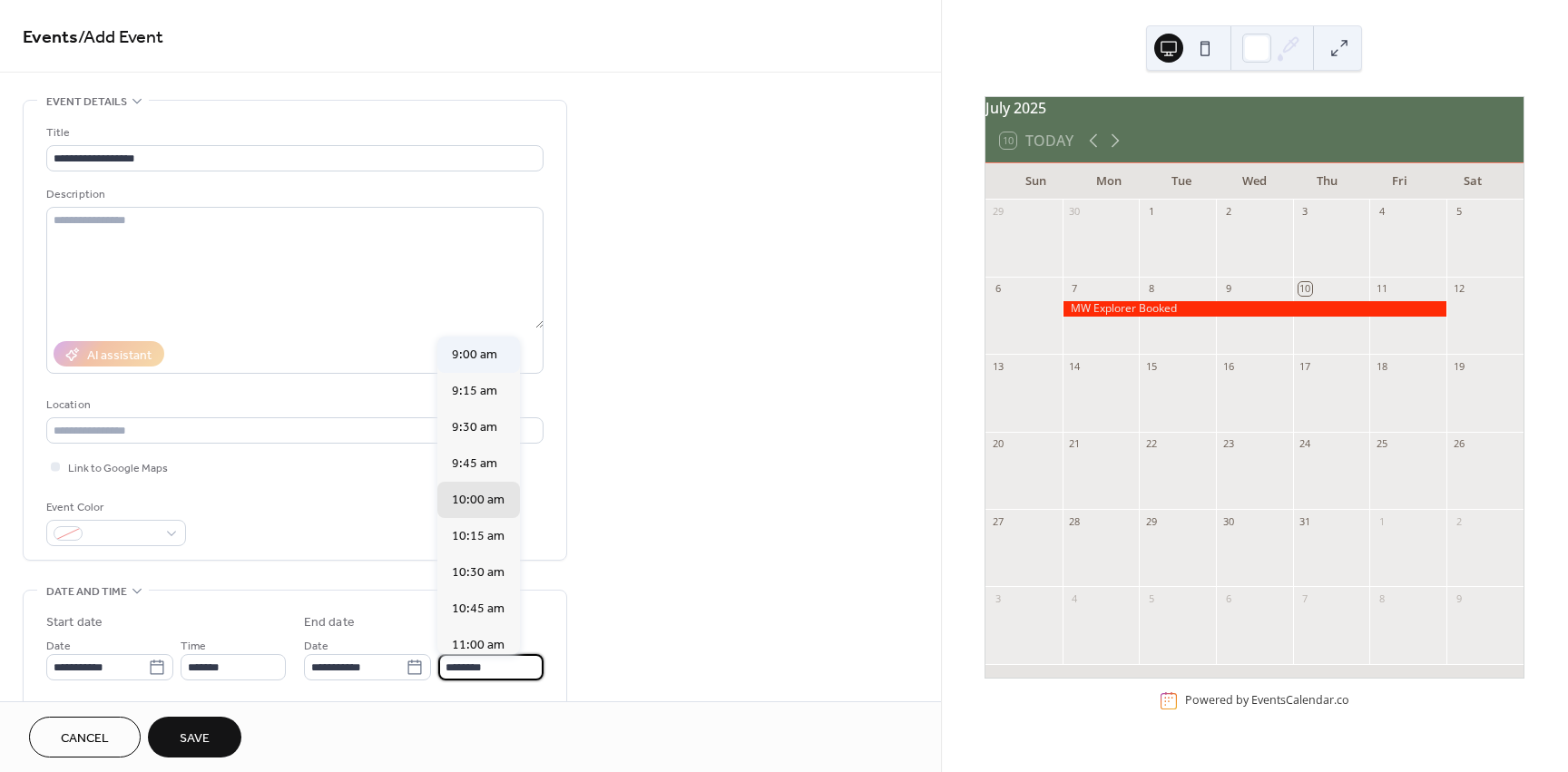 type on "*******" 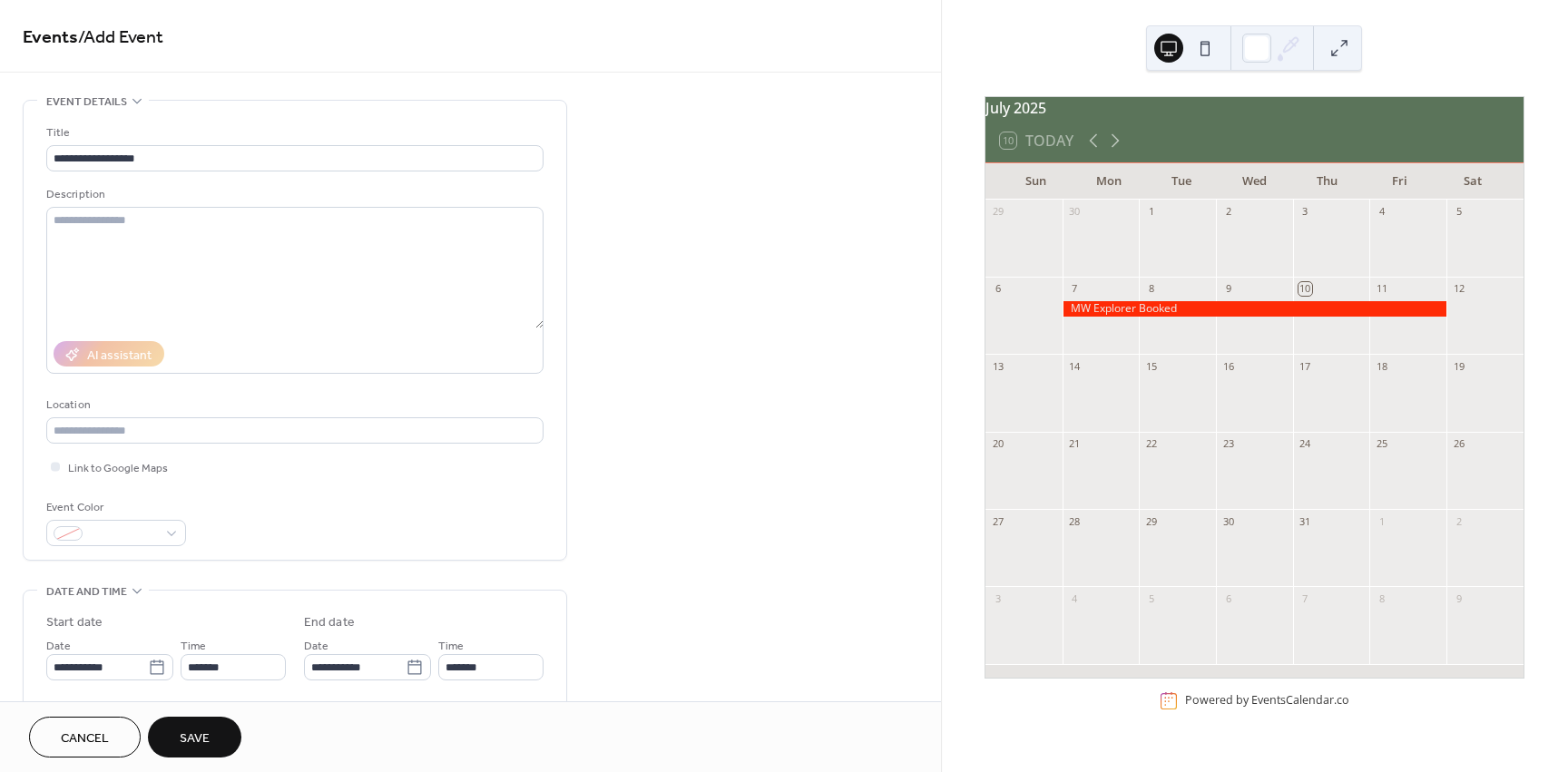 click on "Save" at bounding box center [194, 738] 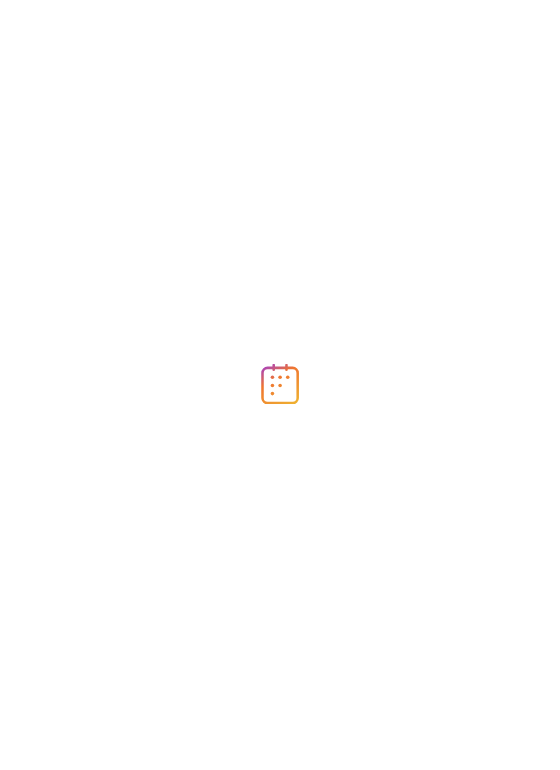 scroll, scrollTop: 0, scrollLeft: 0, axis: both 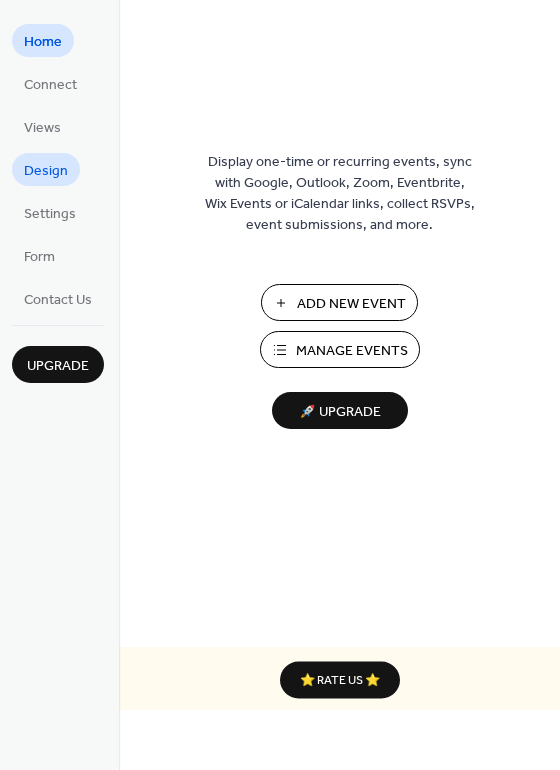 click on "Design" at bounding box center (46, 171) 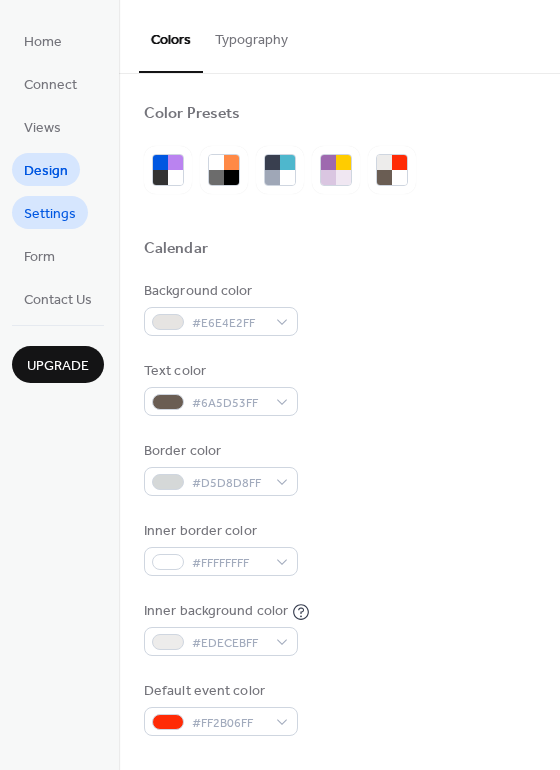 click on "Settings" at bounding box center [50, 214] 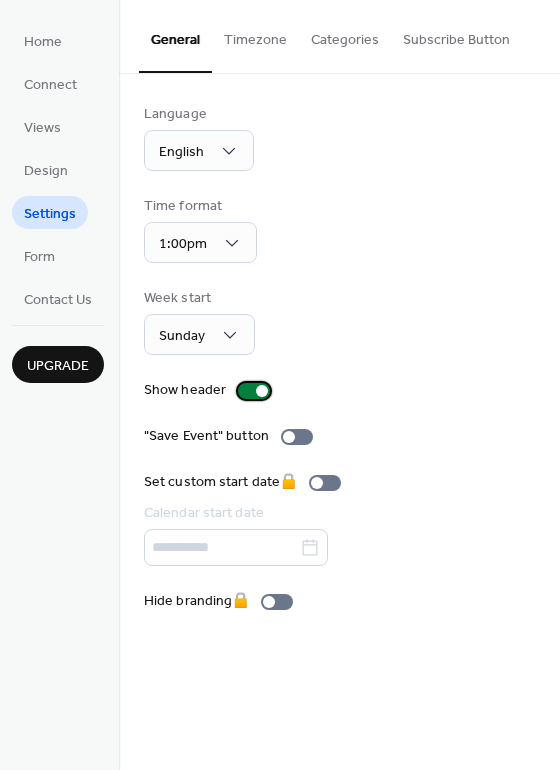 click at bounding box center (262, 391) 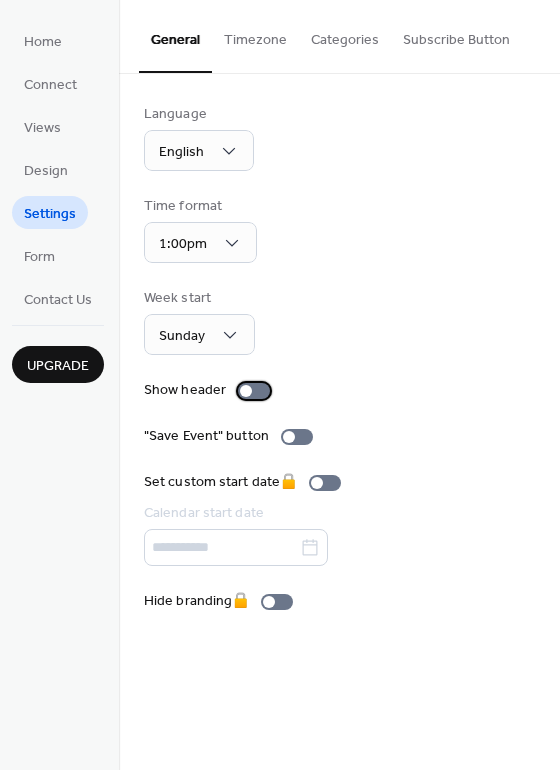 click at bounding box center [254, 391] 